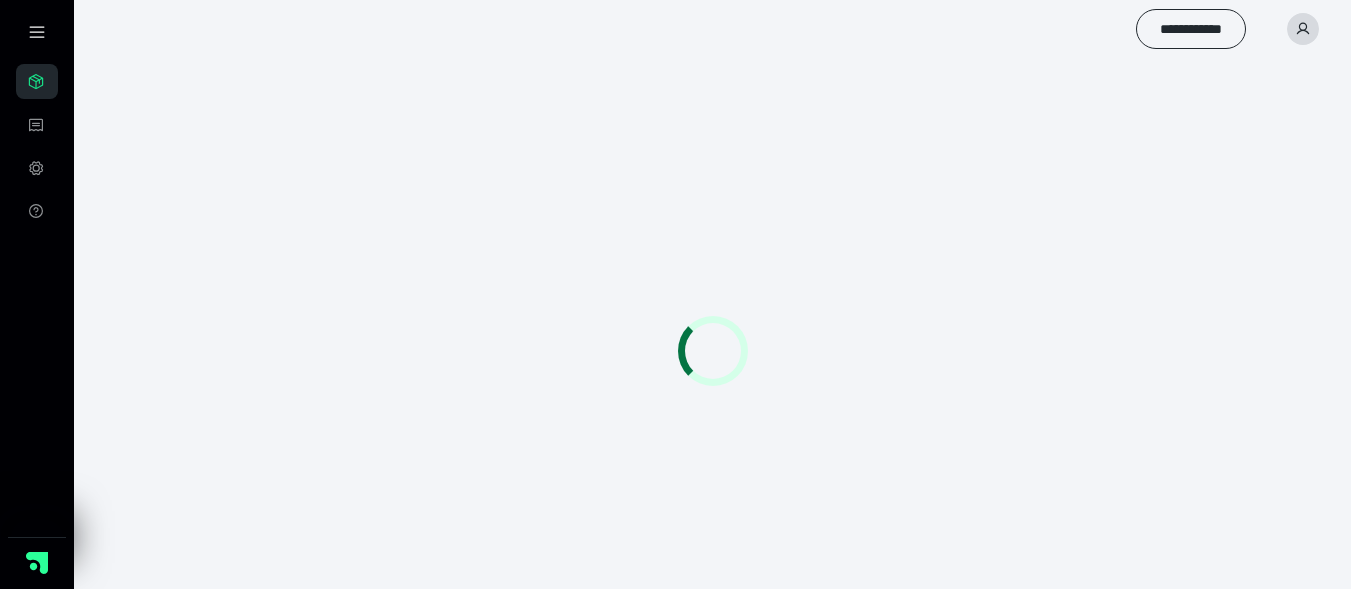scroll, scrollTop: 0, scrollLeft: 0, axis: both 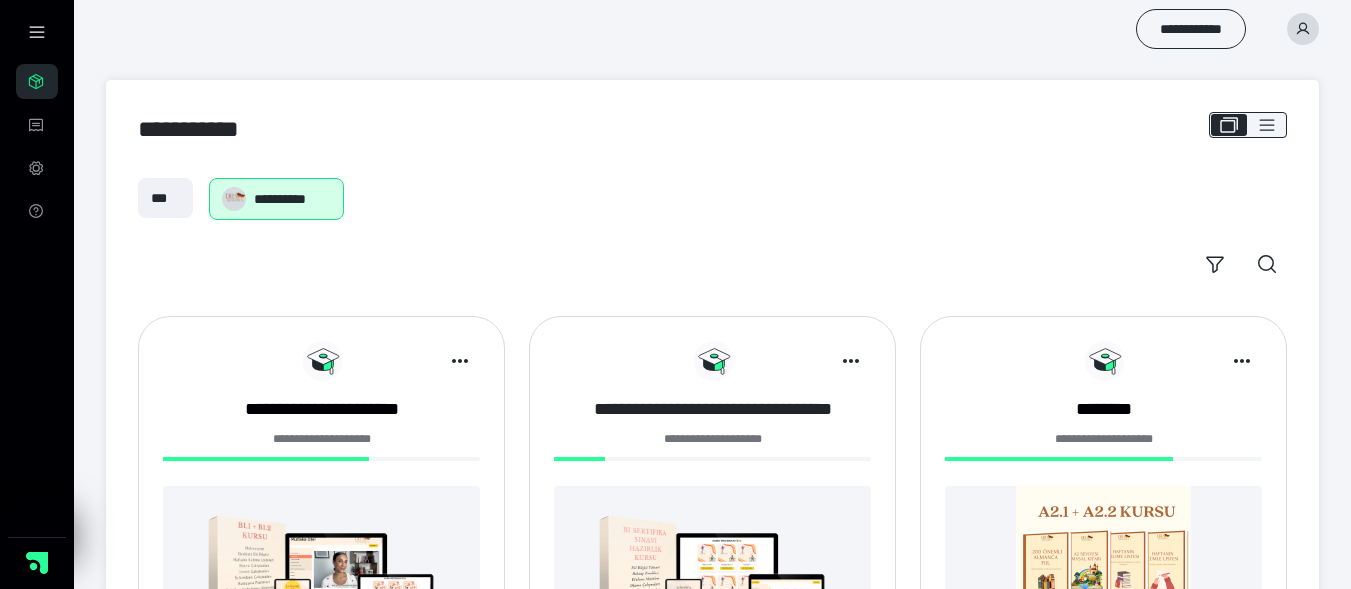 click on "**********" at bounding box center (713, 409) 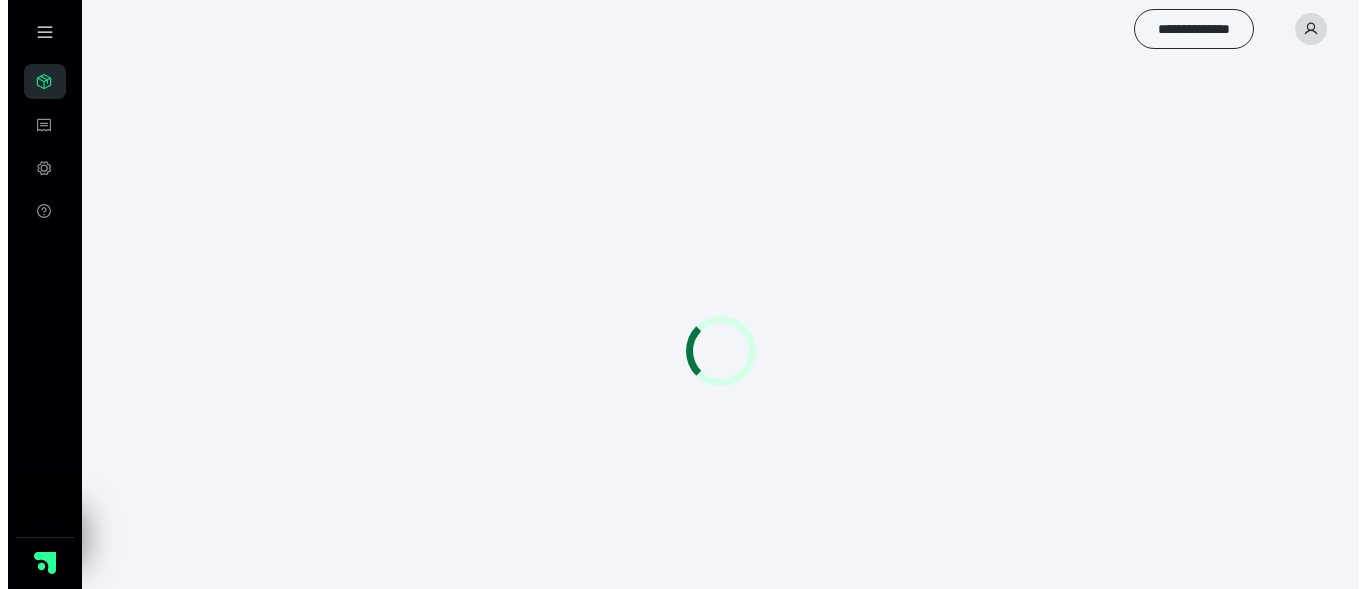 scroll, scrollTop: 0, scrollLeft: 0, axis: both 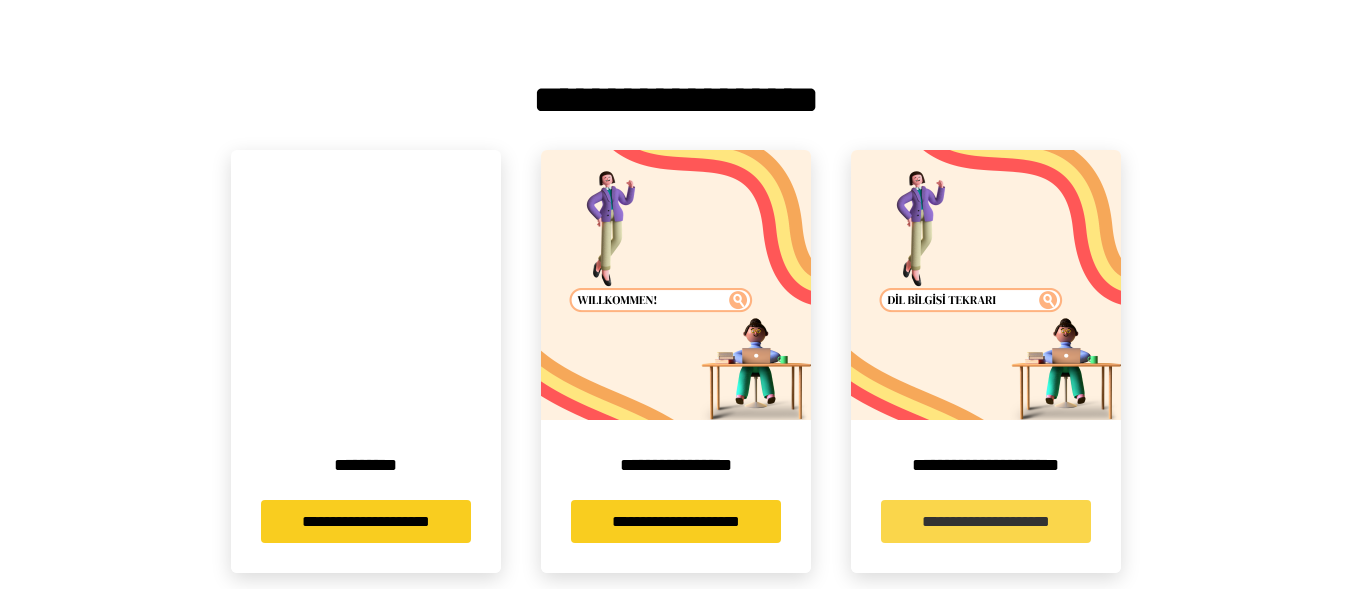 click on "**********" at bounding box center [986, 521] 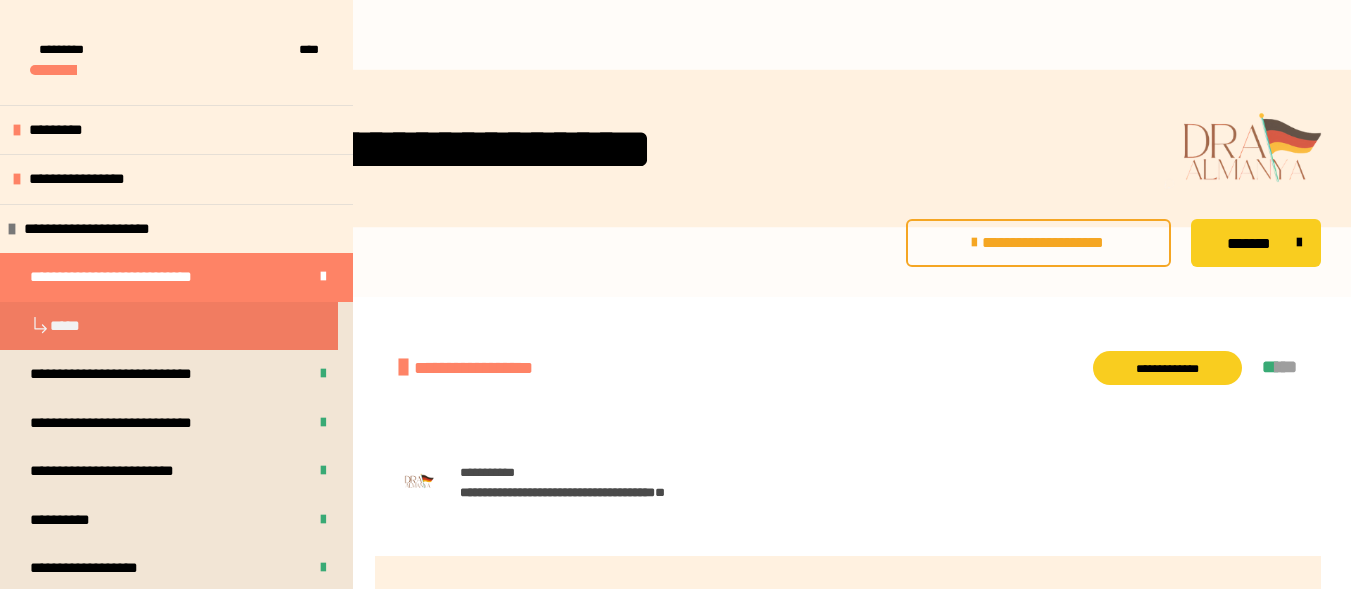 scroll, scrollTop: 515, scrollLeft: 0, axis: vertical 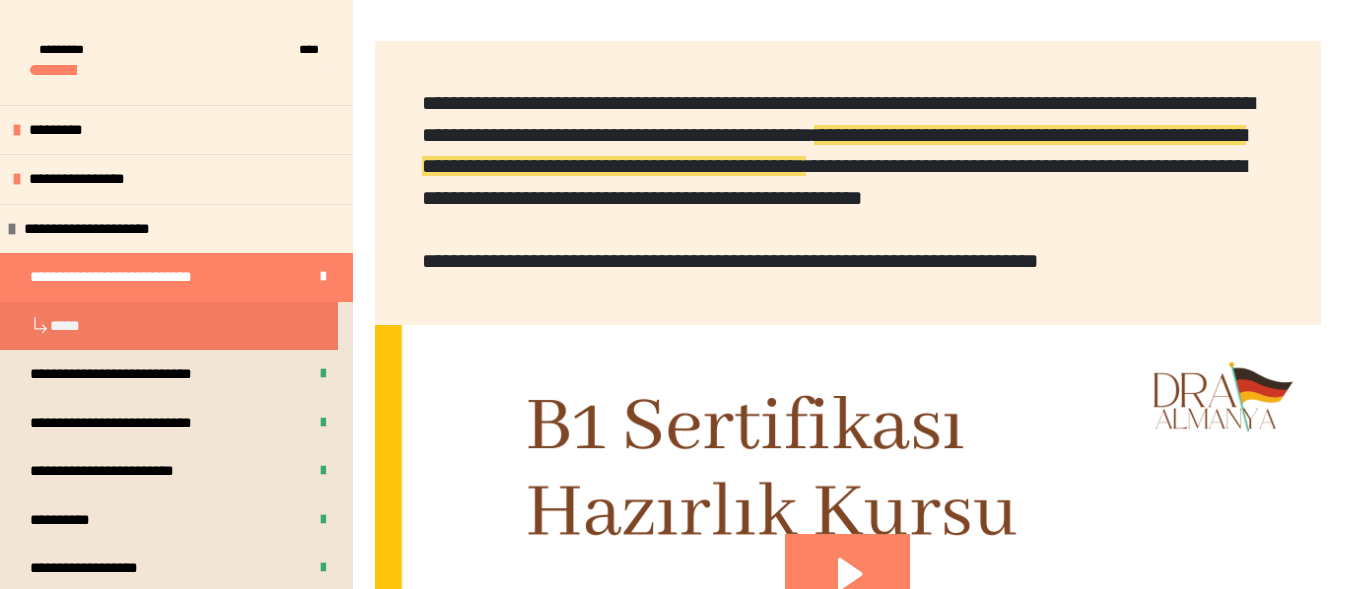 click on "**********" at bounding box center (675, 638) 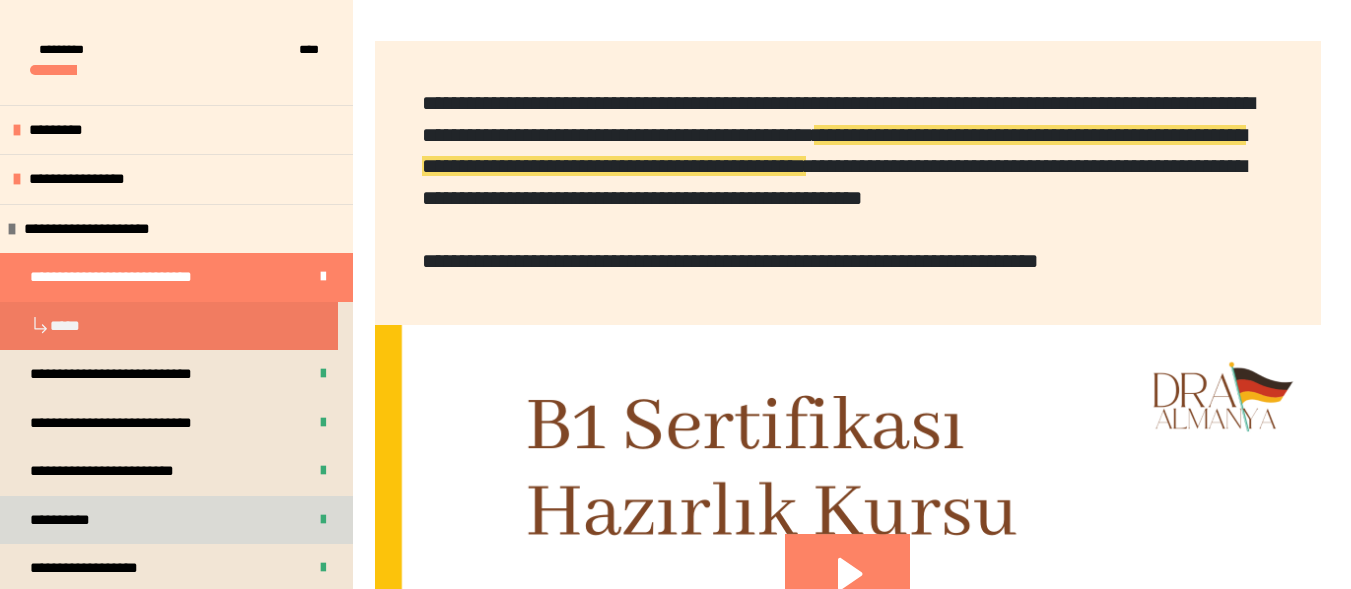 click on "**********" at bounding box center (176, 520) 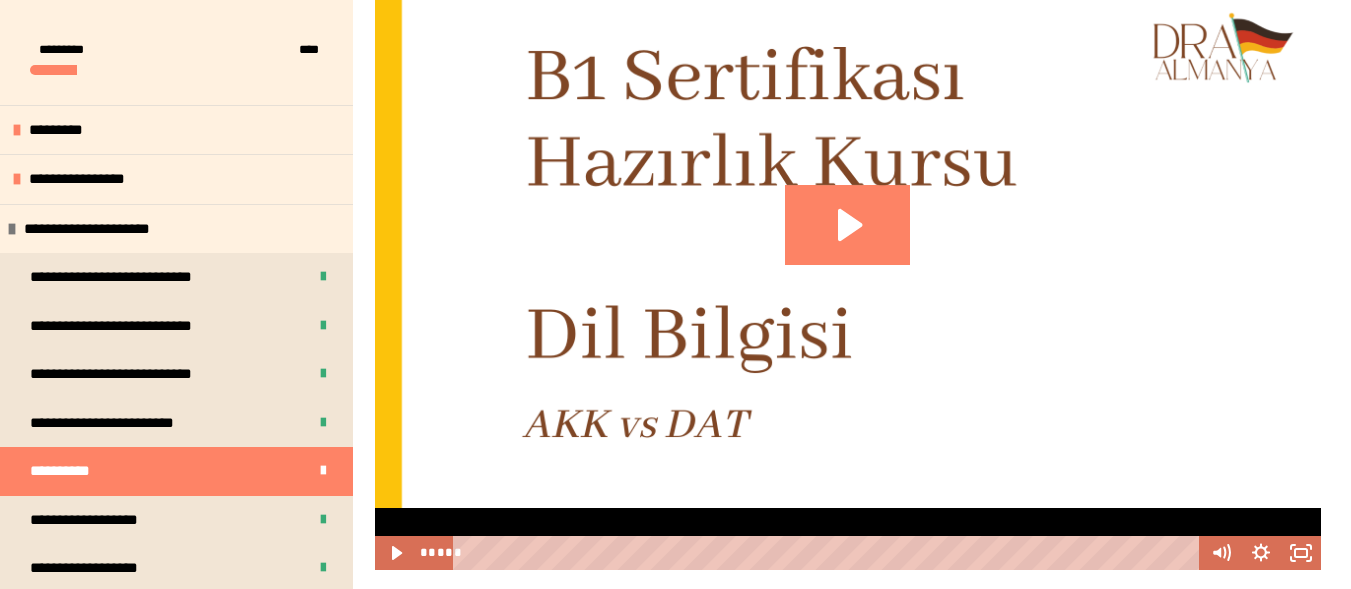 scroll, scrollTop: 767, scrollLeft: 0, axis: vertical 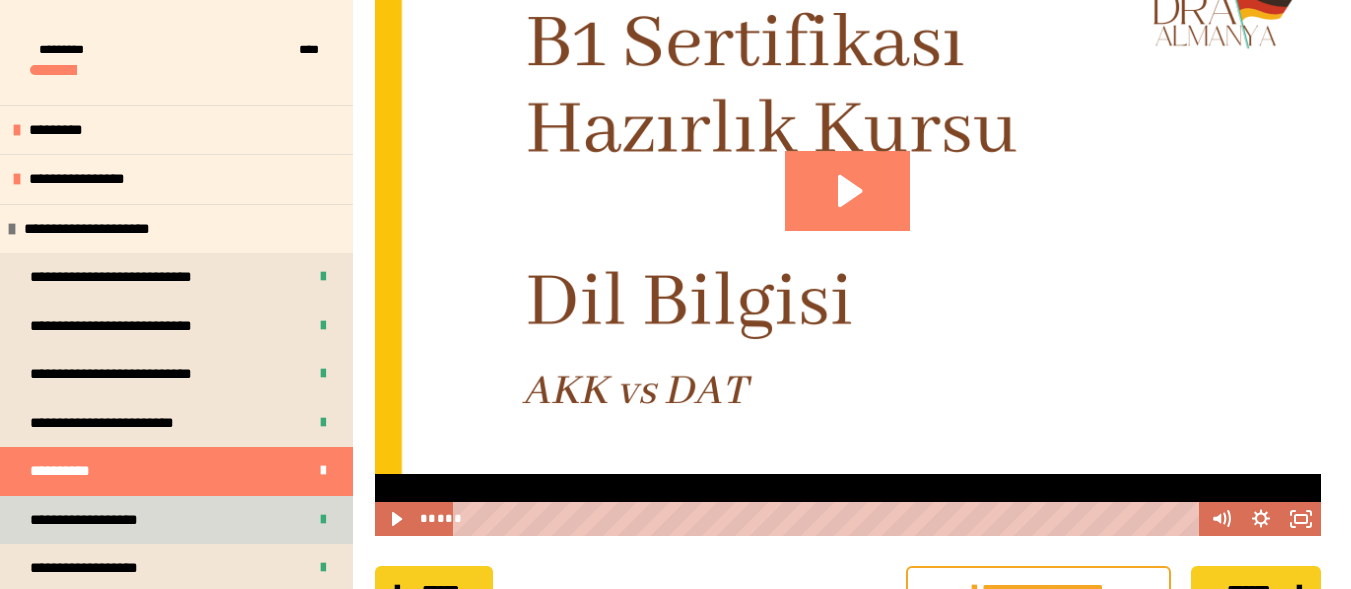 click on "**********" at bounding box center (176, 520) 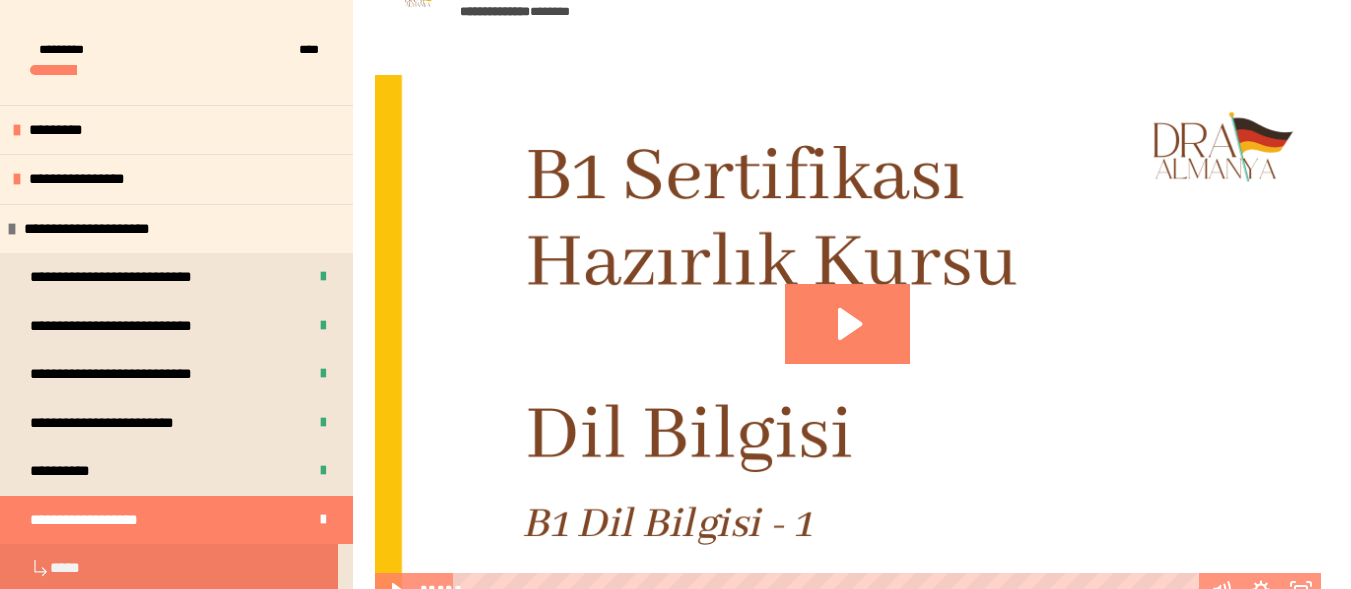 scroll, scrollTop: 580, scrollLeft: 0, axis: vertical 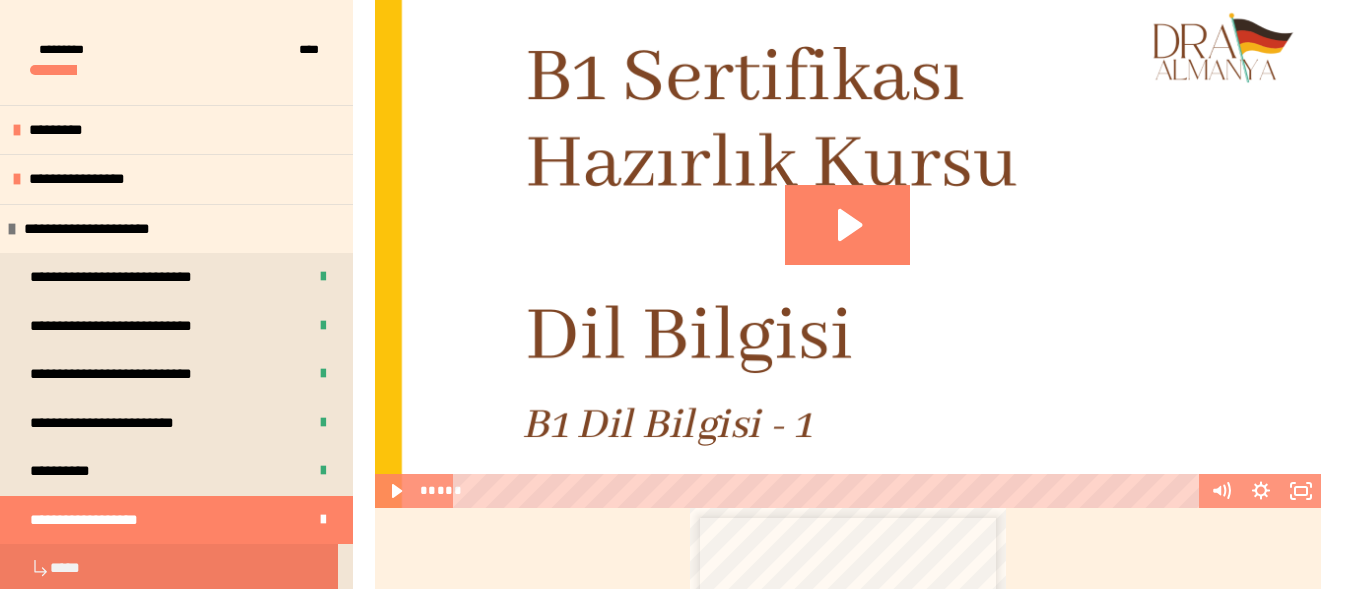 drag, startPoint x: 879, startPoint y: 391, endPoint x: 782, endPoint y: 302, distance: 131.64346 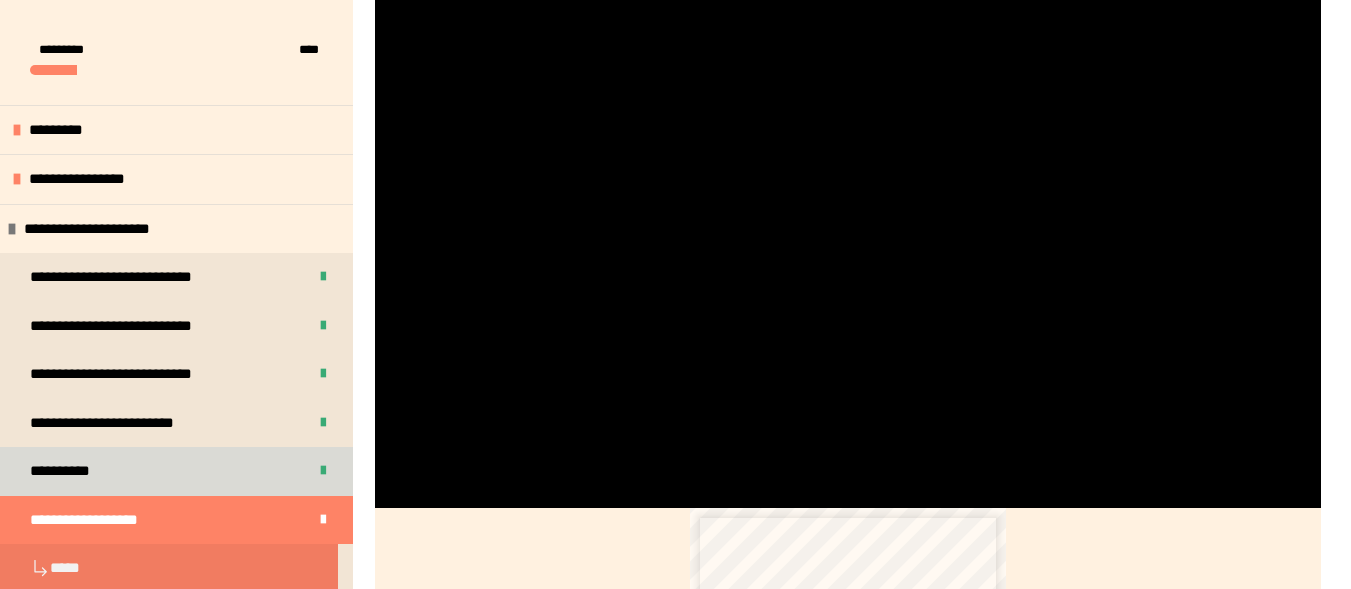 click on "**********" at bounding box center [176, 471] 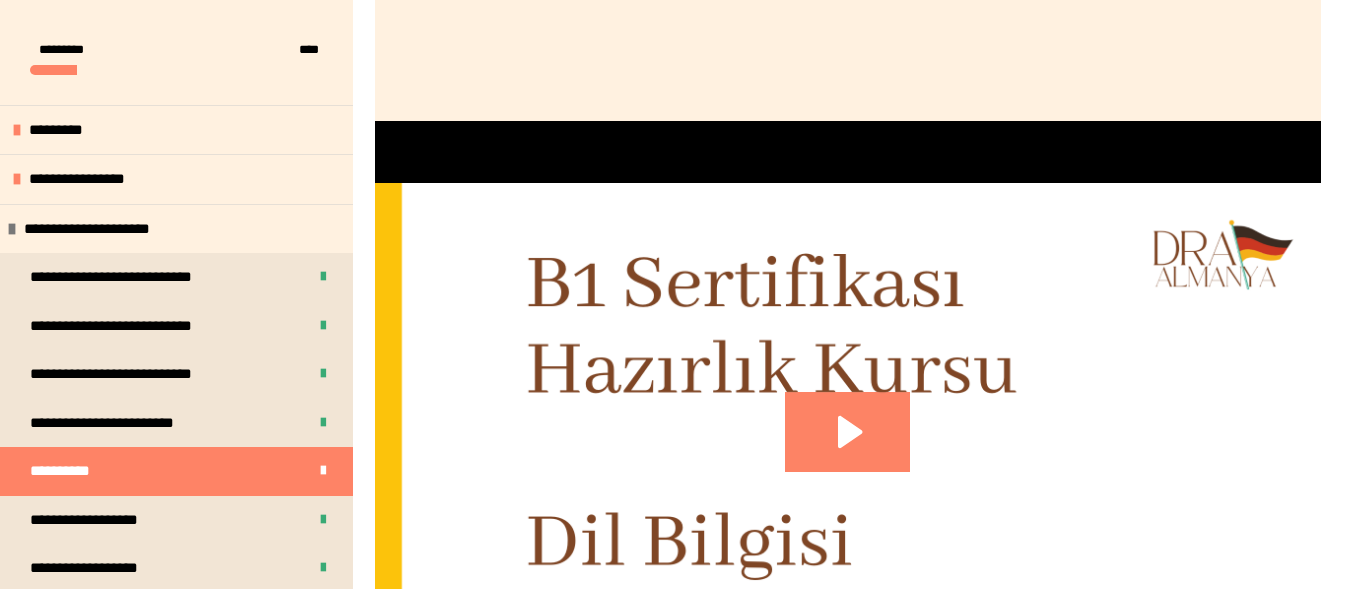 scroll, scrollTop: 527, scrollLeft: 0, axis: vertical 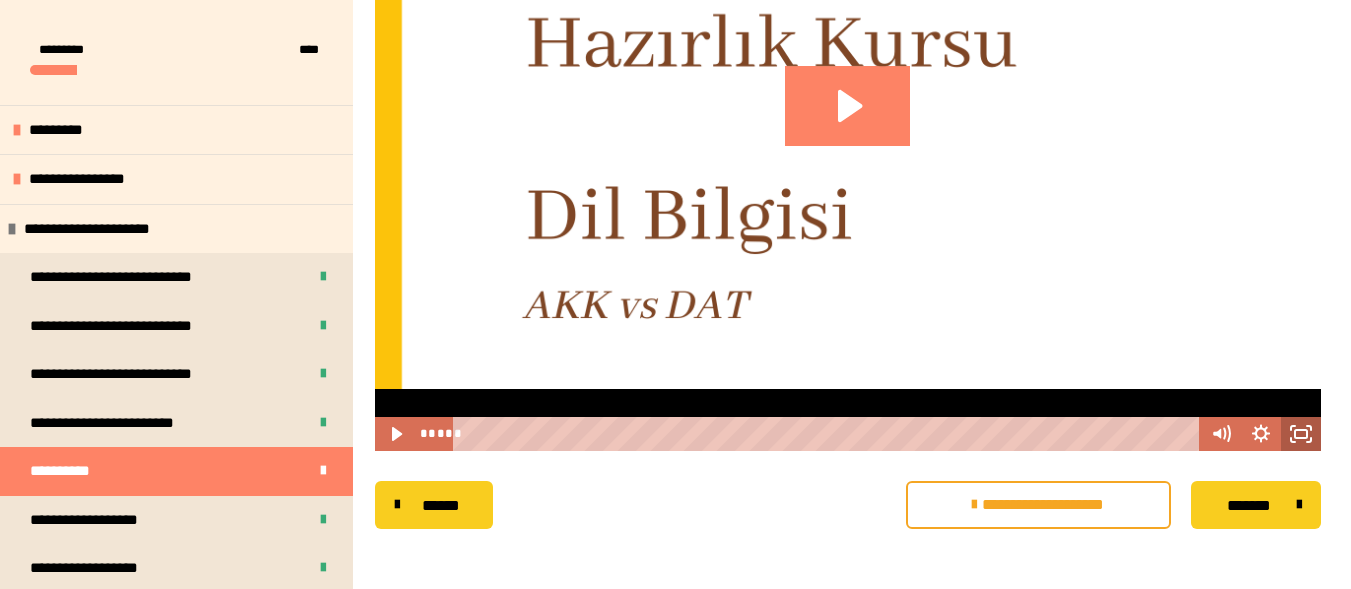 click 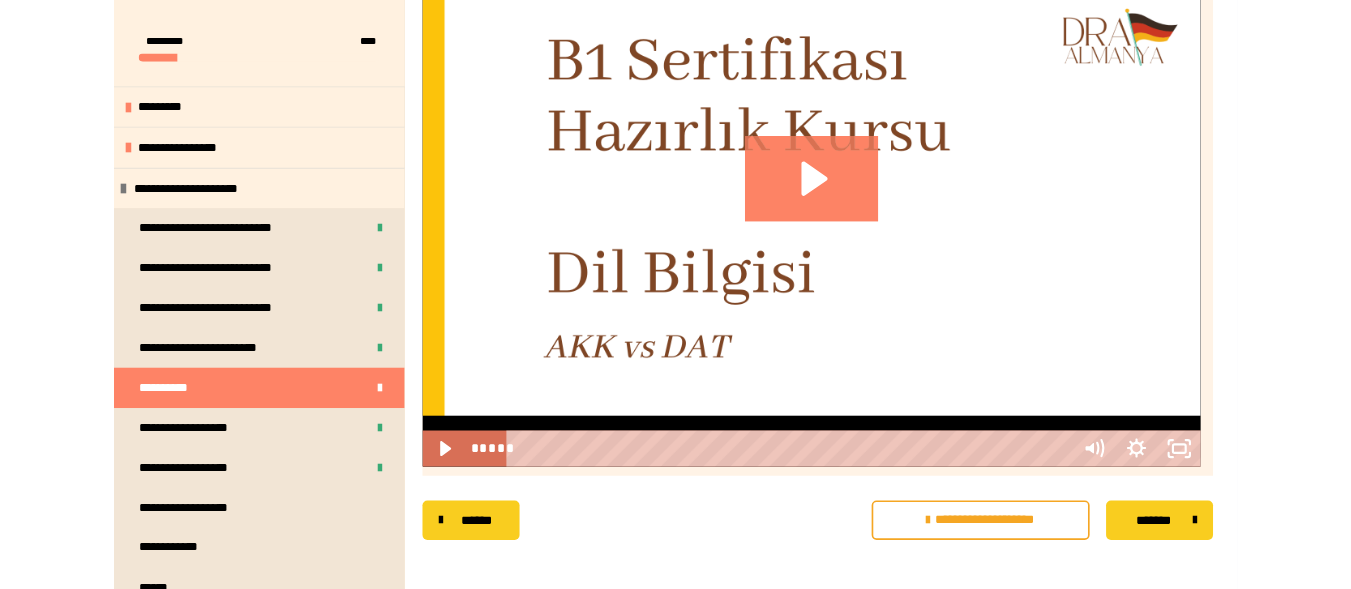 scroll, scrollTop: 685, scrollLeft: 0, axis: vertical 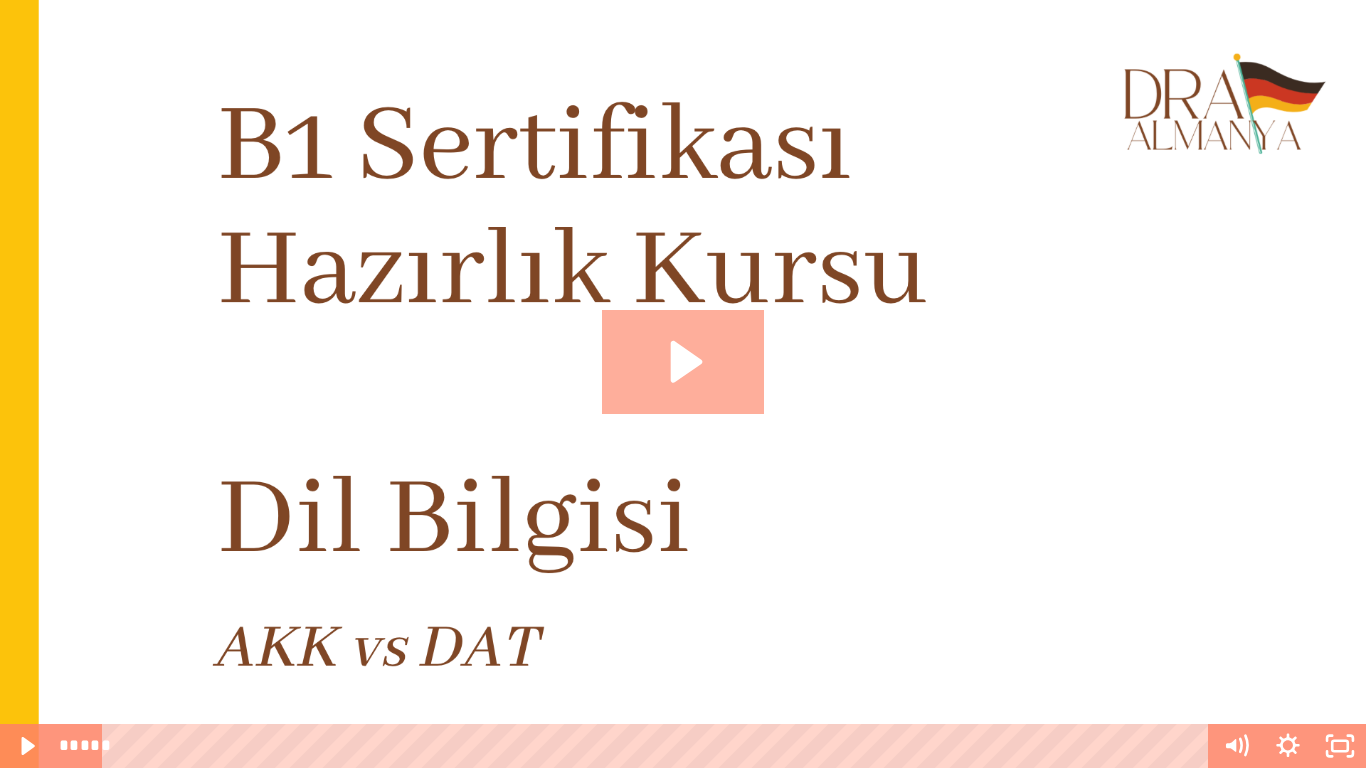 click 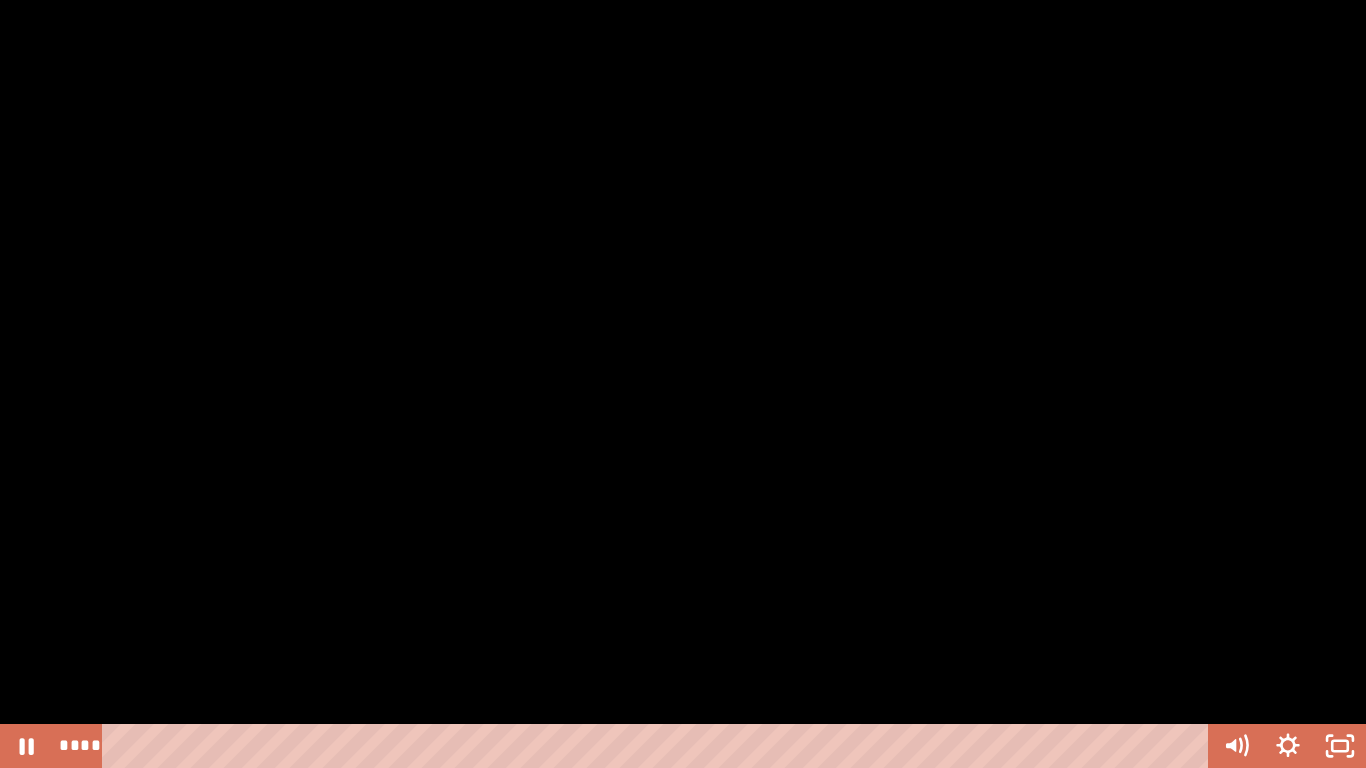 click at bounding box center (683, 384) 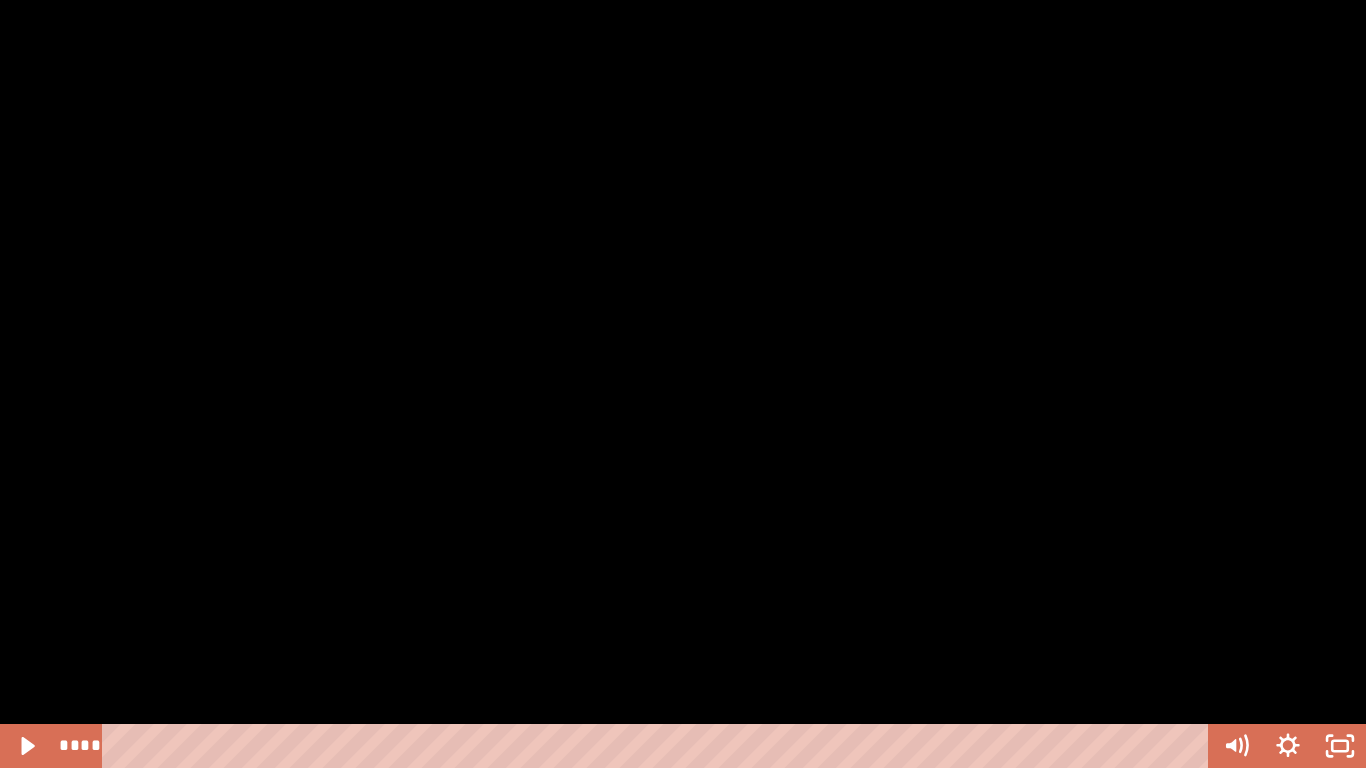 click at bounding box center (683, 384) 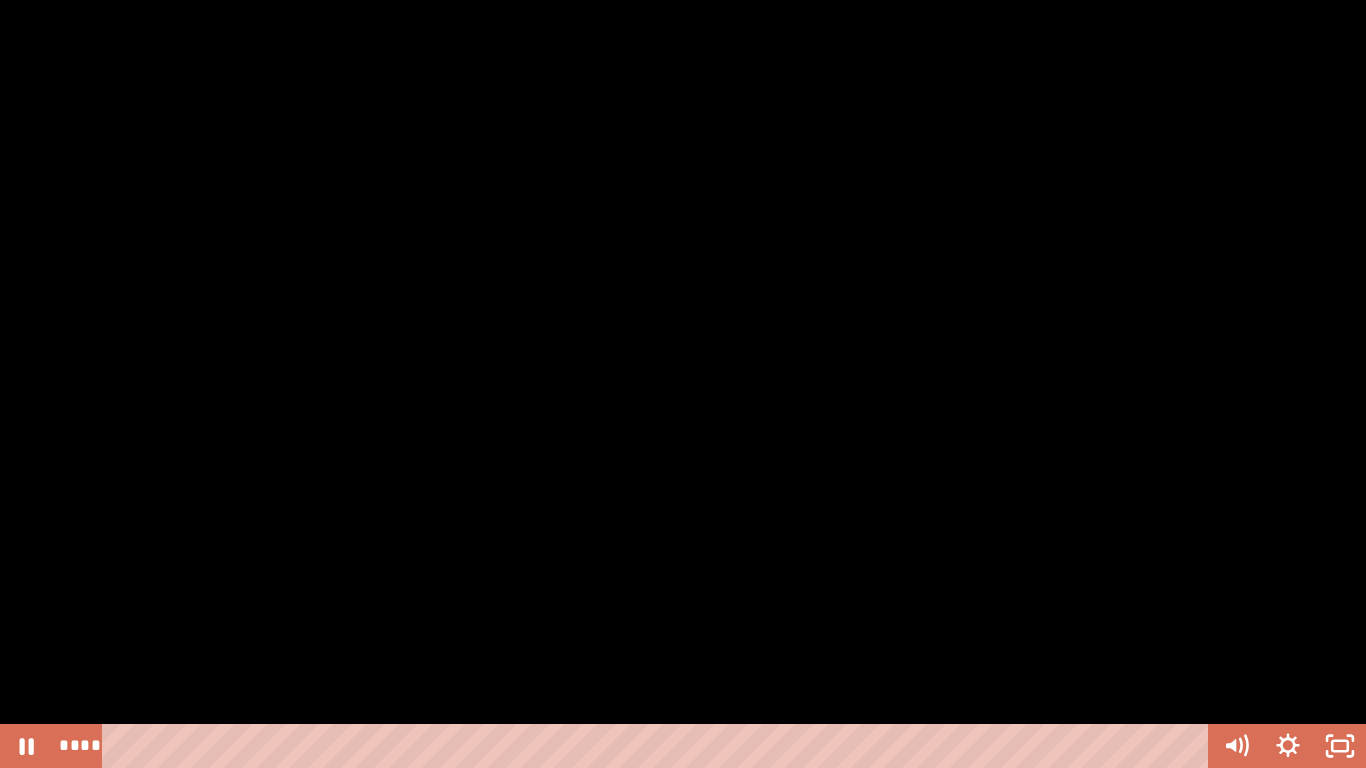 click at bounding box center [683, 384] 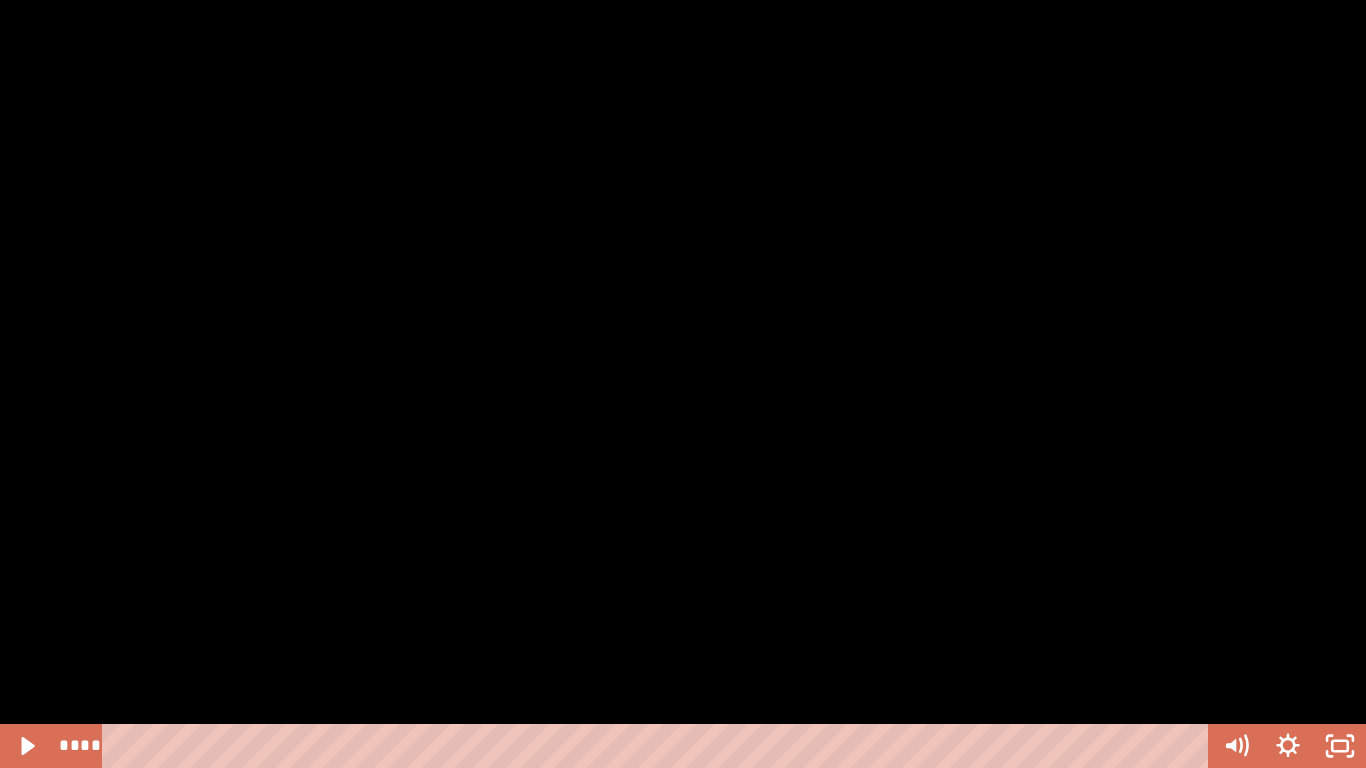 click at bounding box center (683, 384) 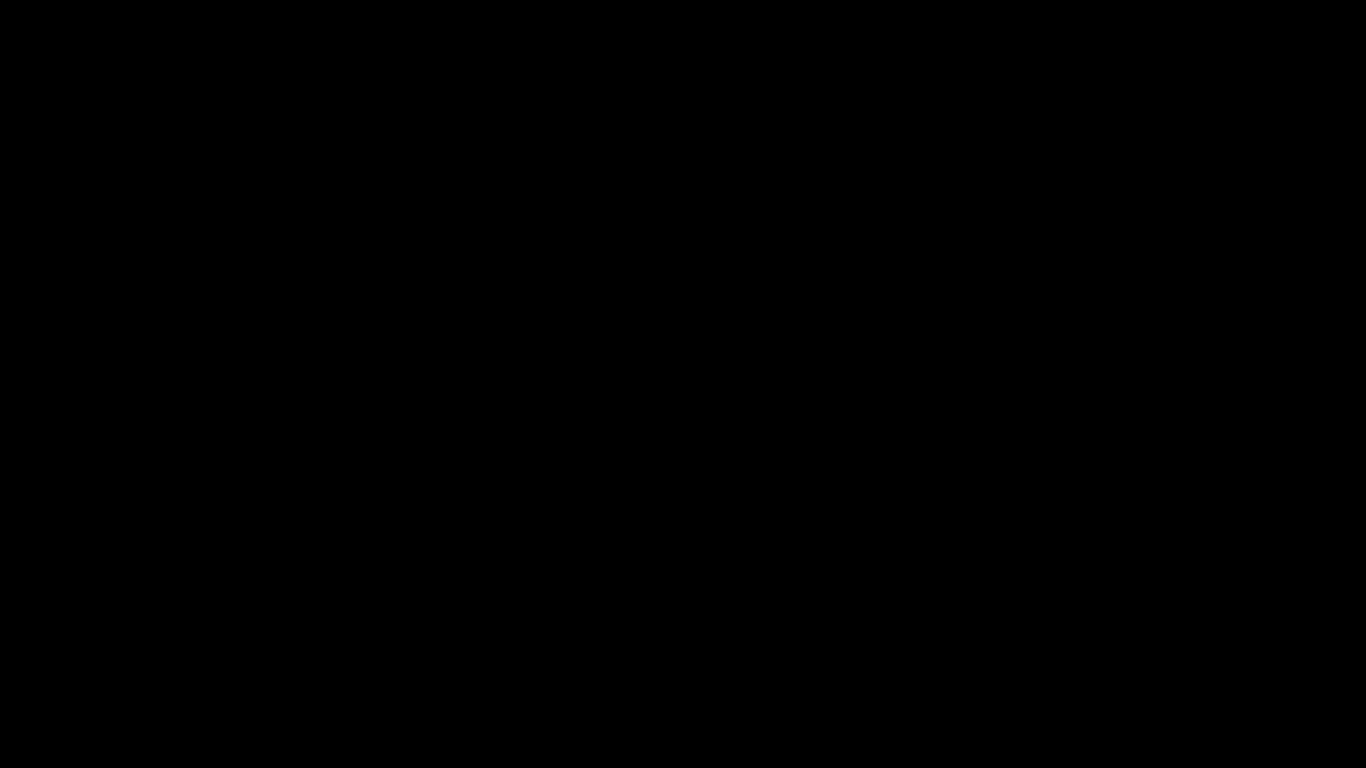 click at bounding box center (683, 384) 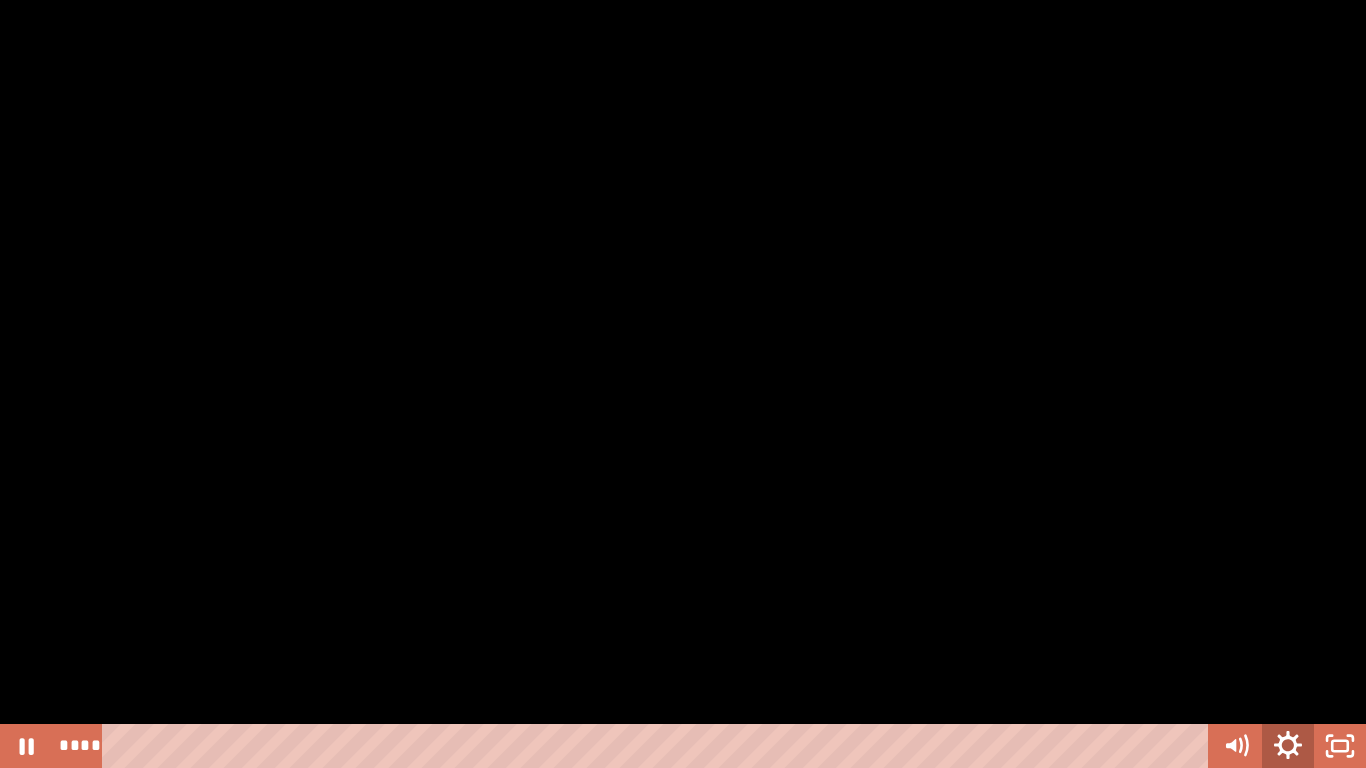 click 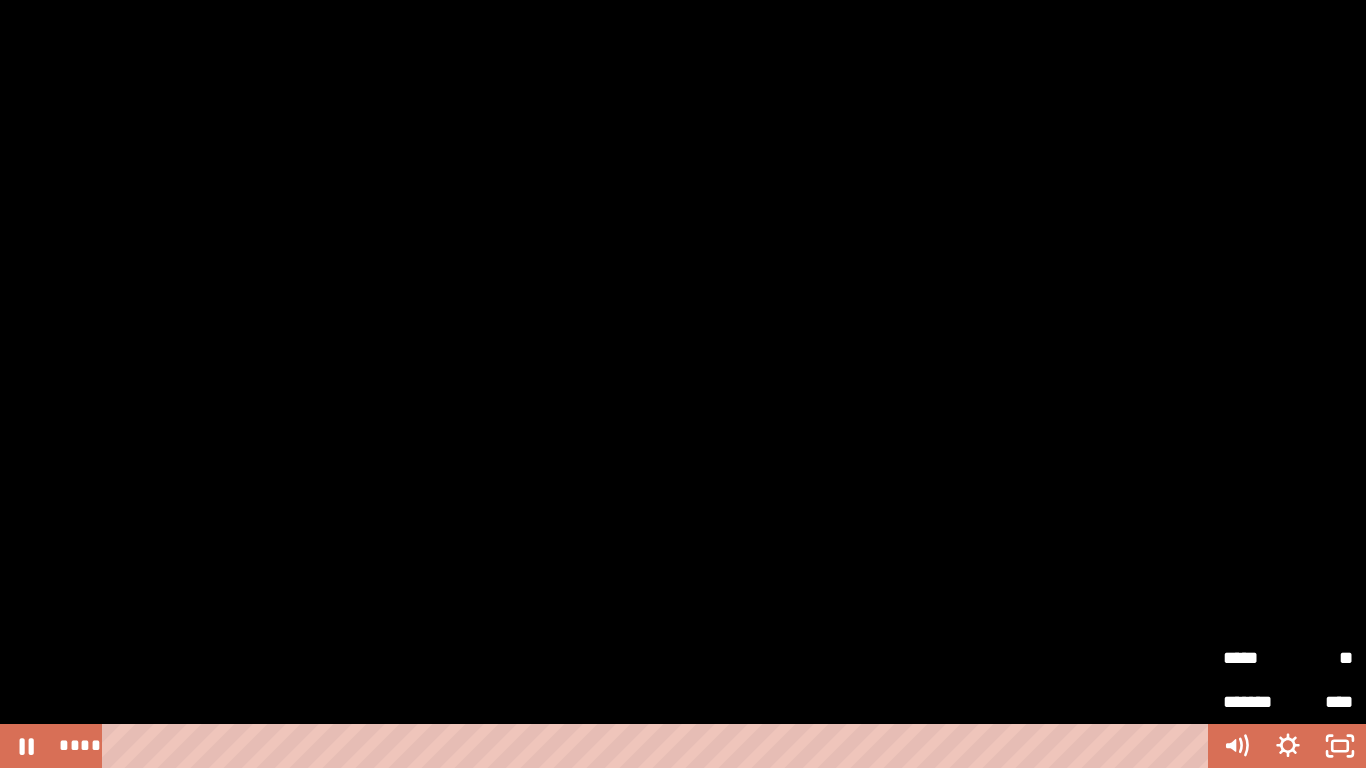 click on "**" at bounding box center [1320, 658] 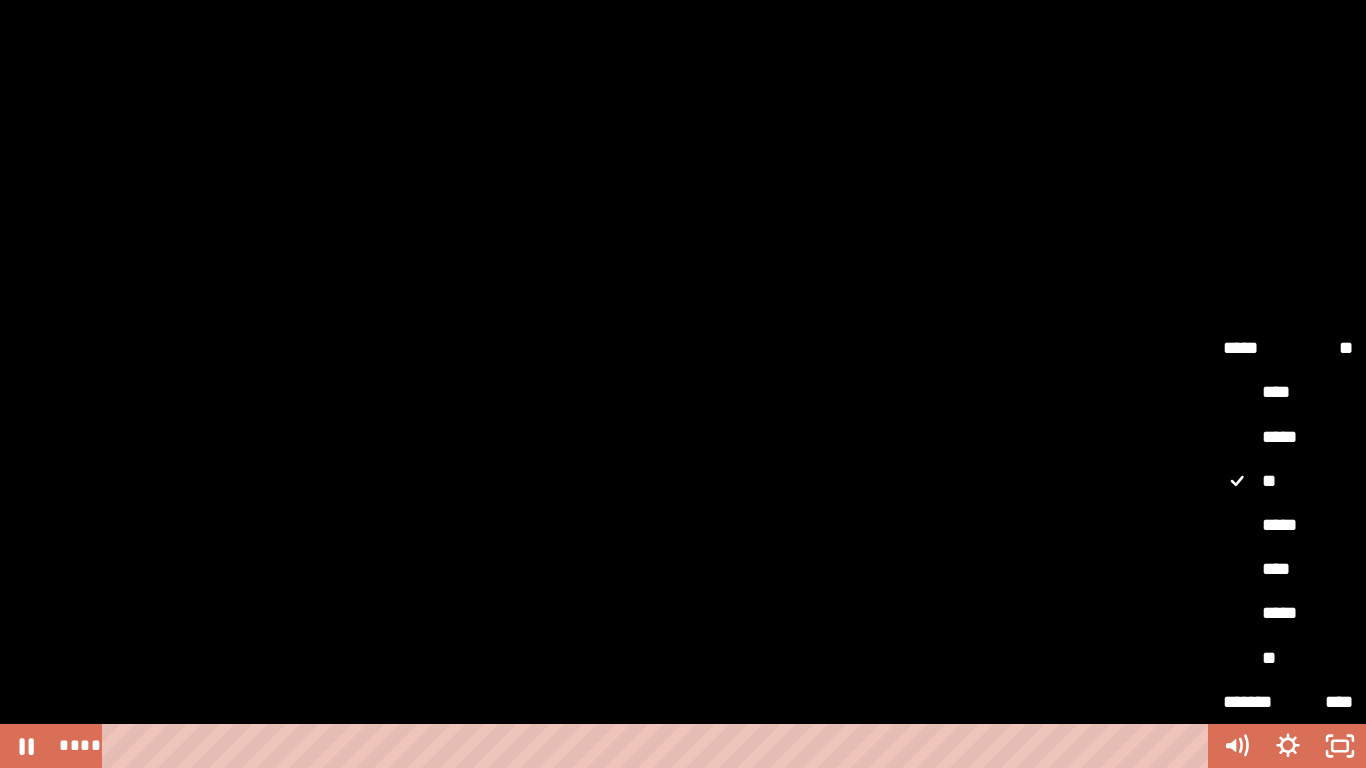 click on "****" at bounding box center (1288, 570) 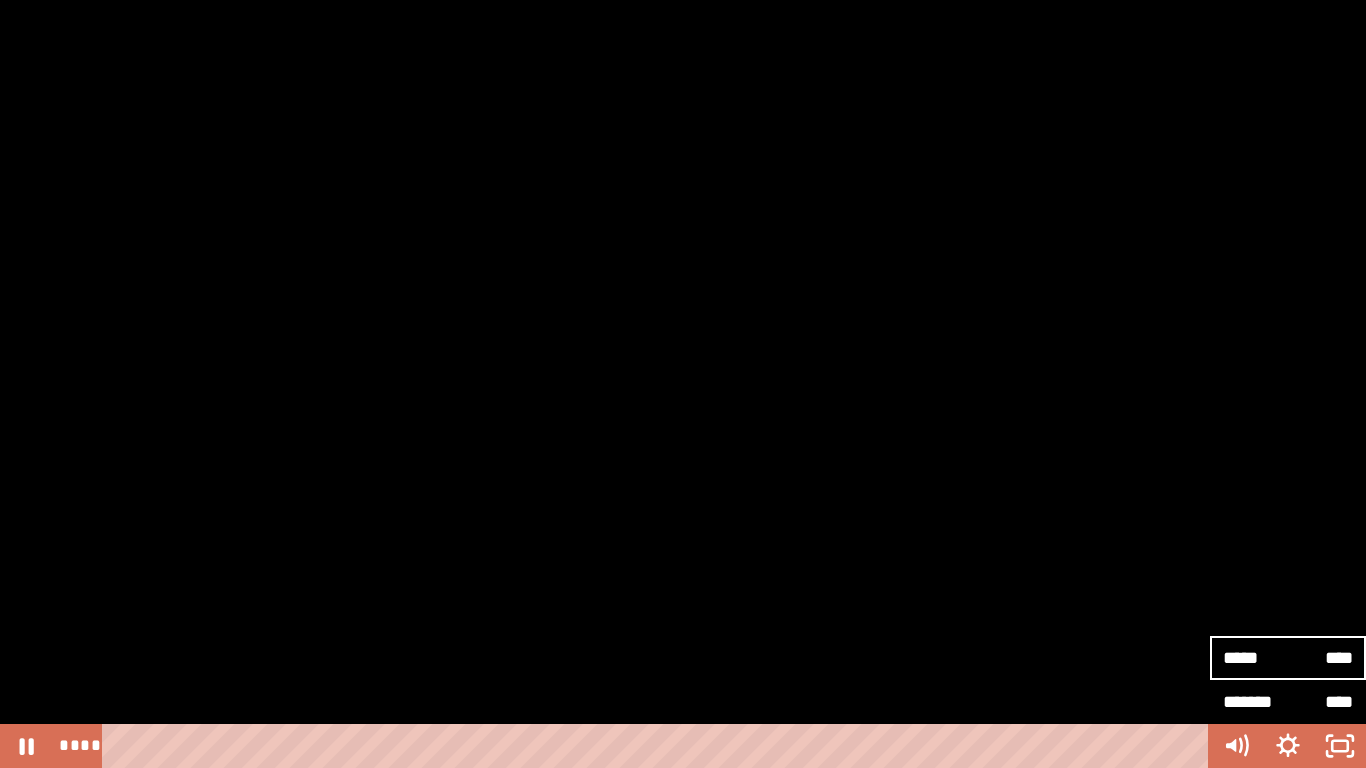 click at bounding box center (683, 384) 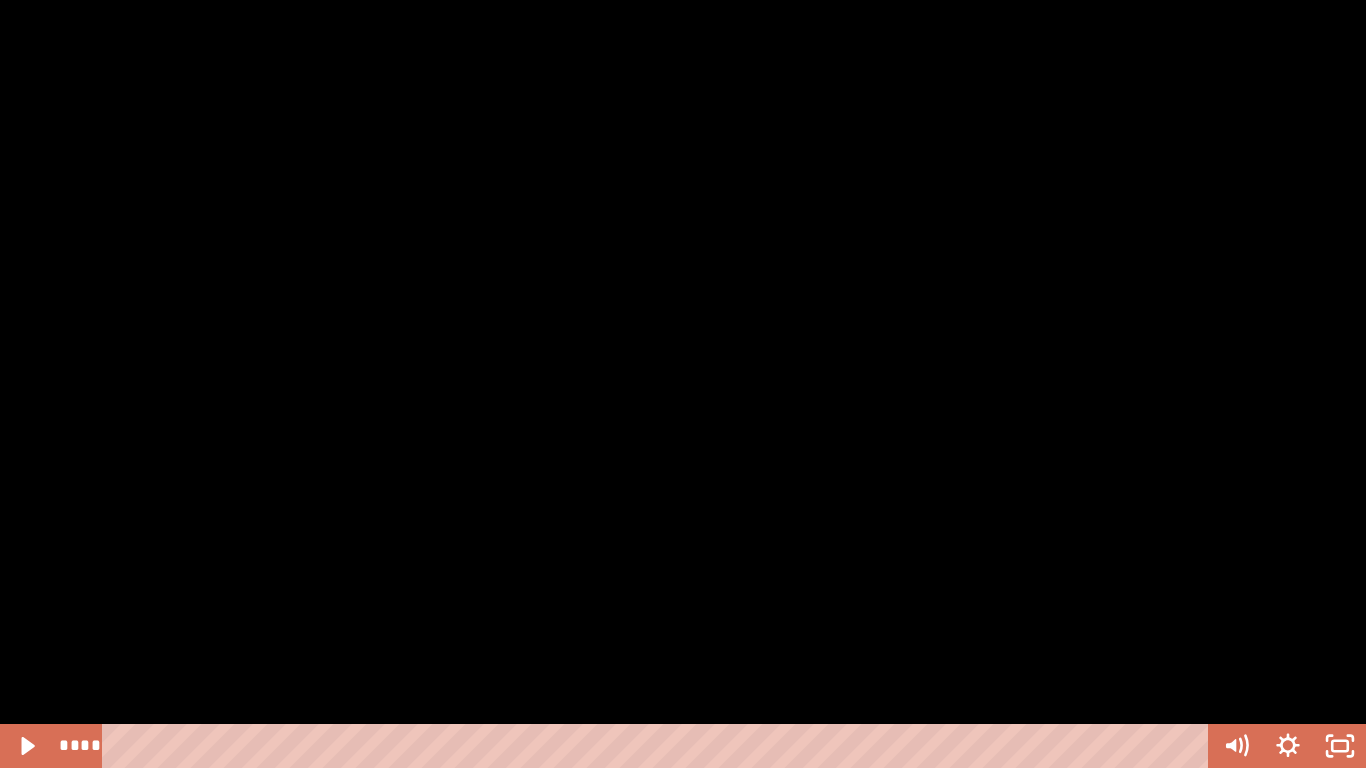 click at bounding box center (683, 384) 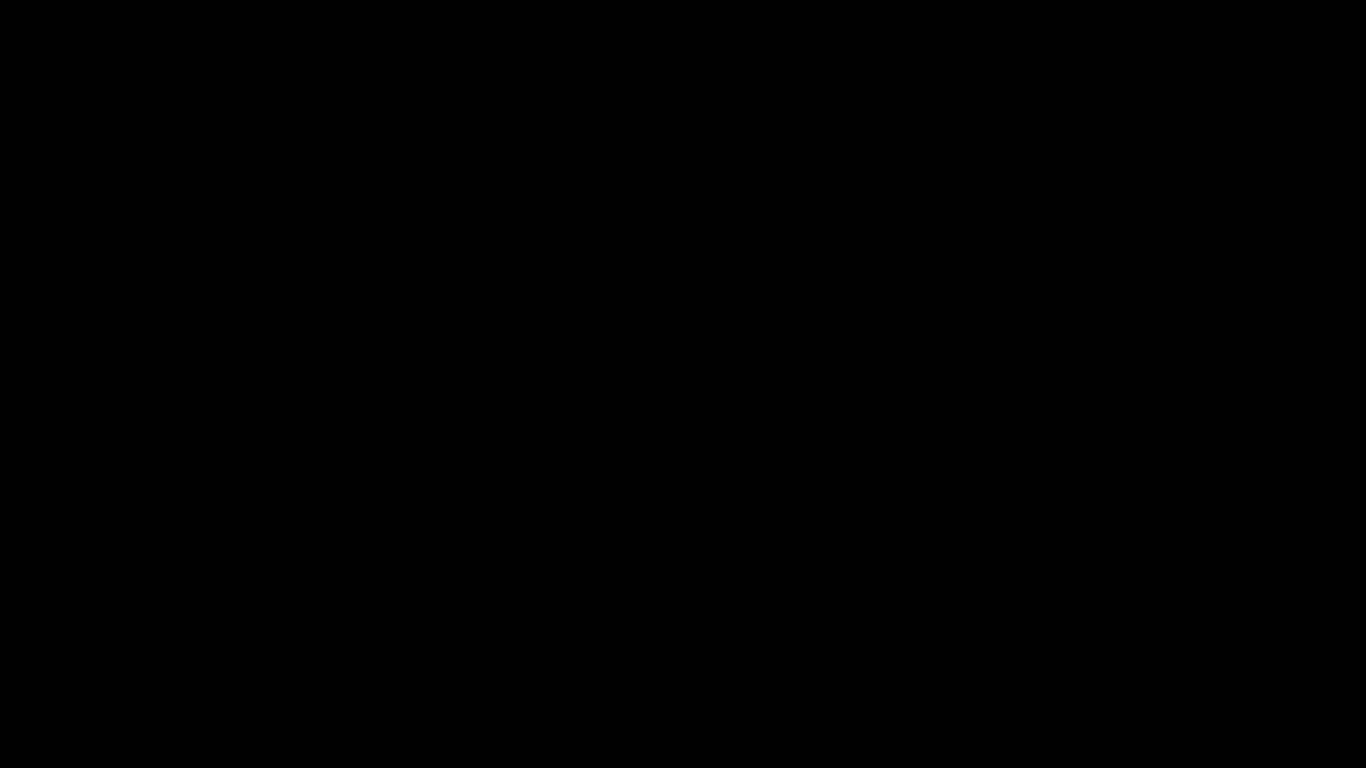 click at bounding box center [683, 384] 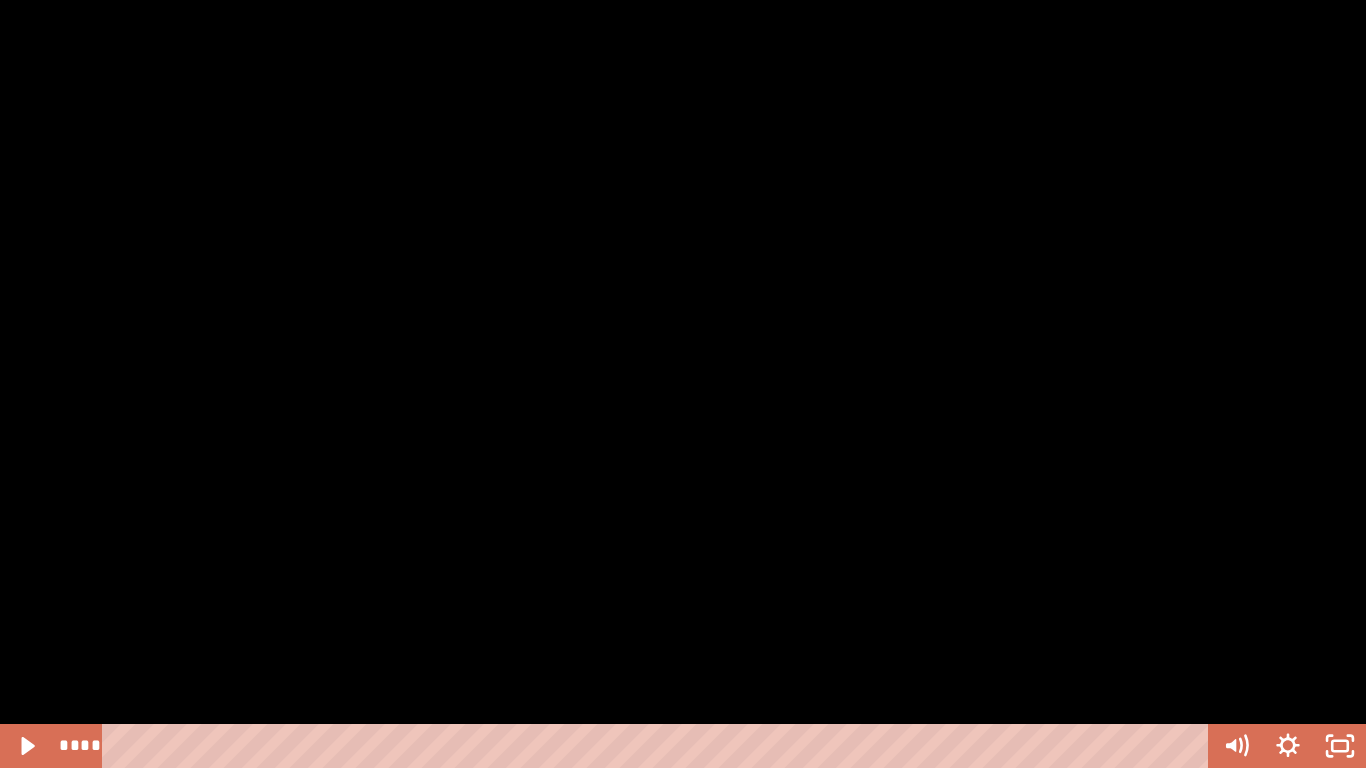 click at bounding box center [683, 384] 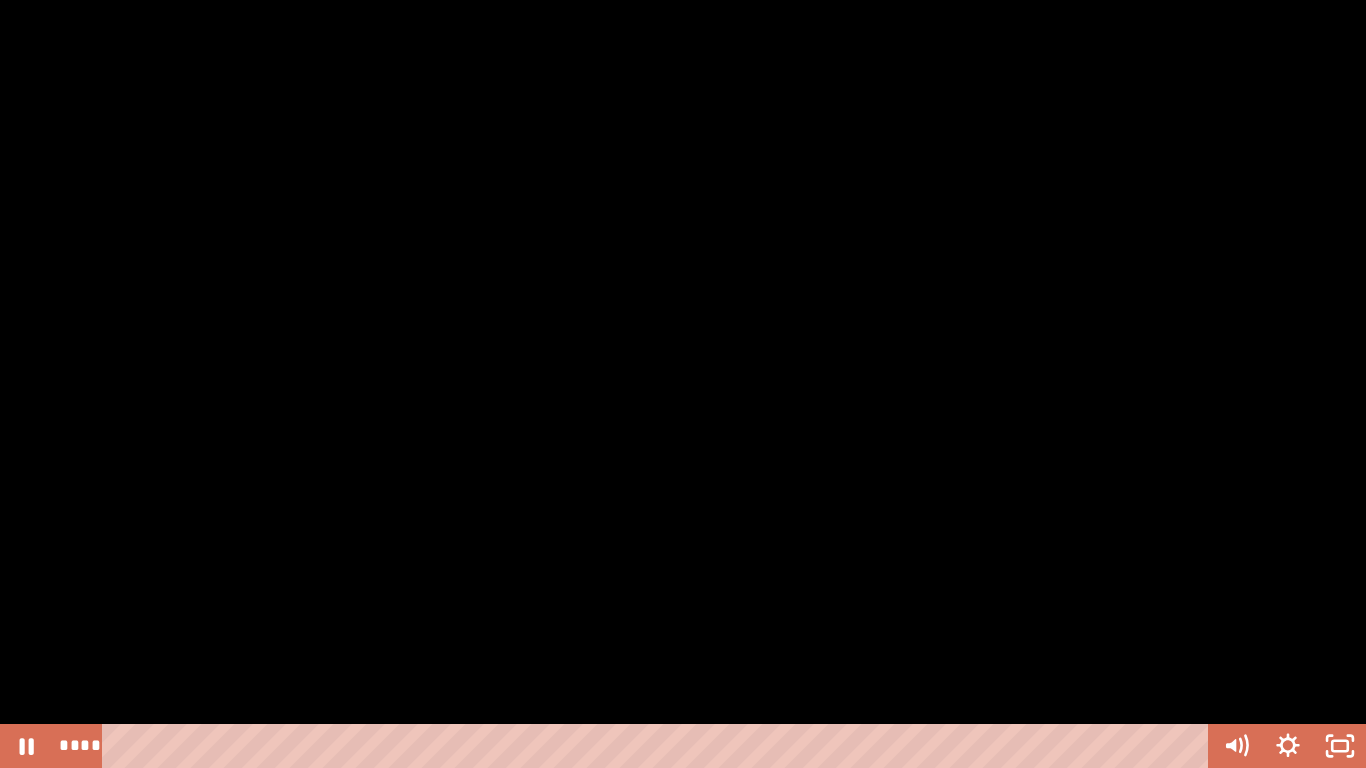 click at bounding box center (683, 384) 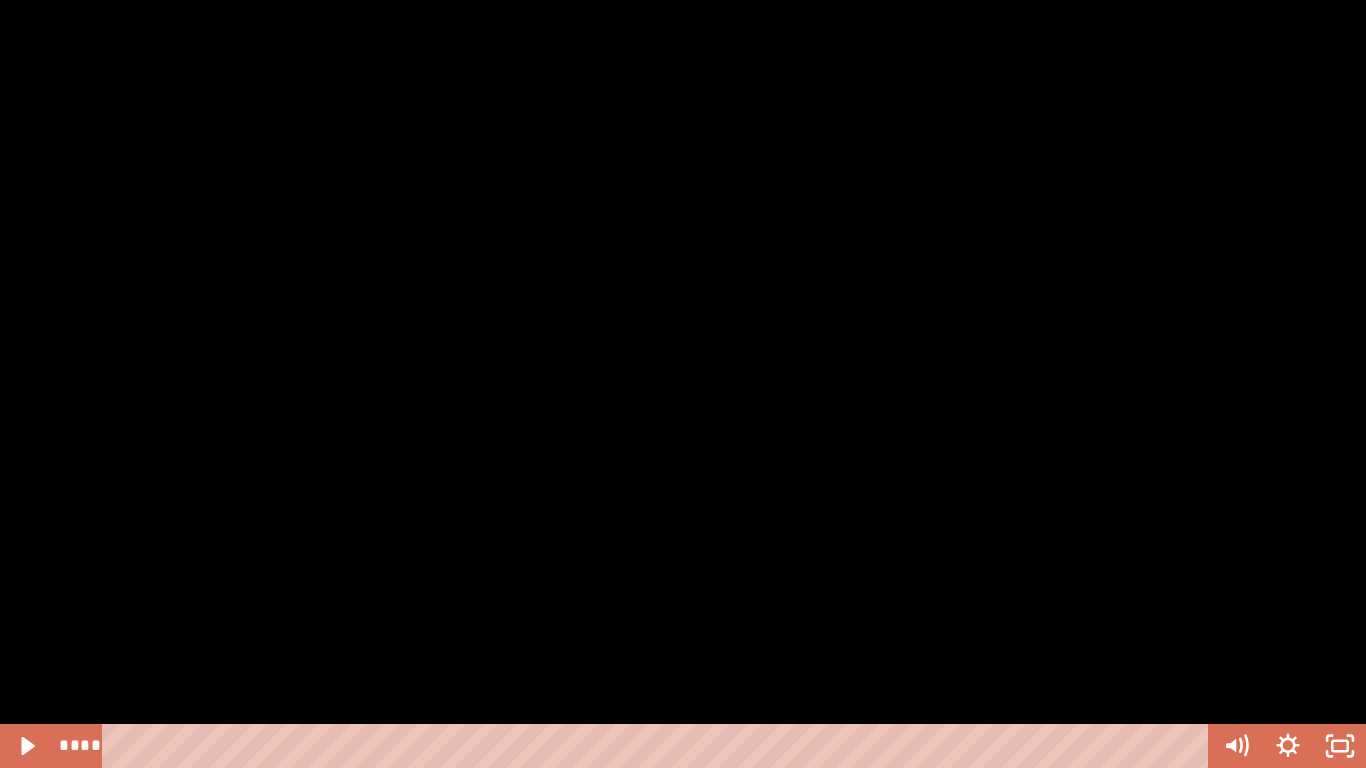 click at bounding box center (683, 384) 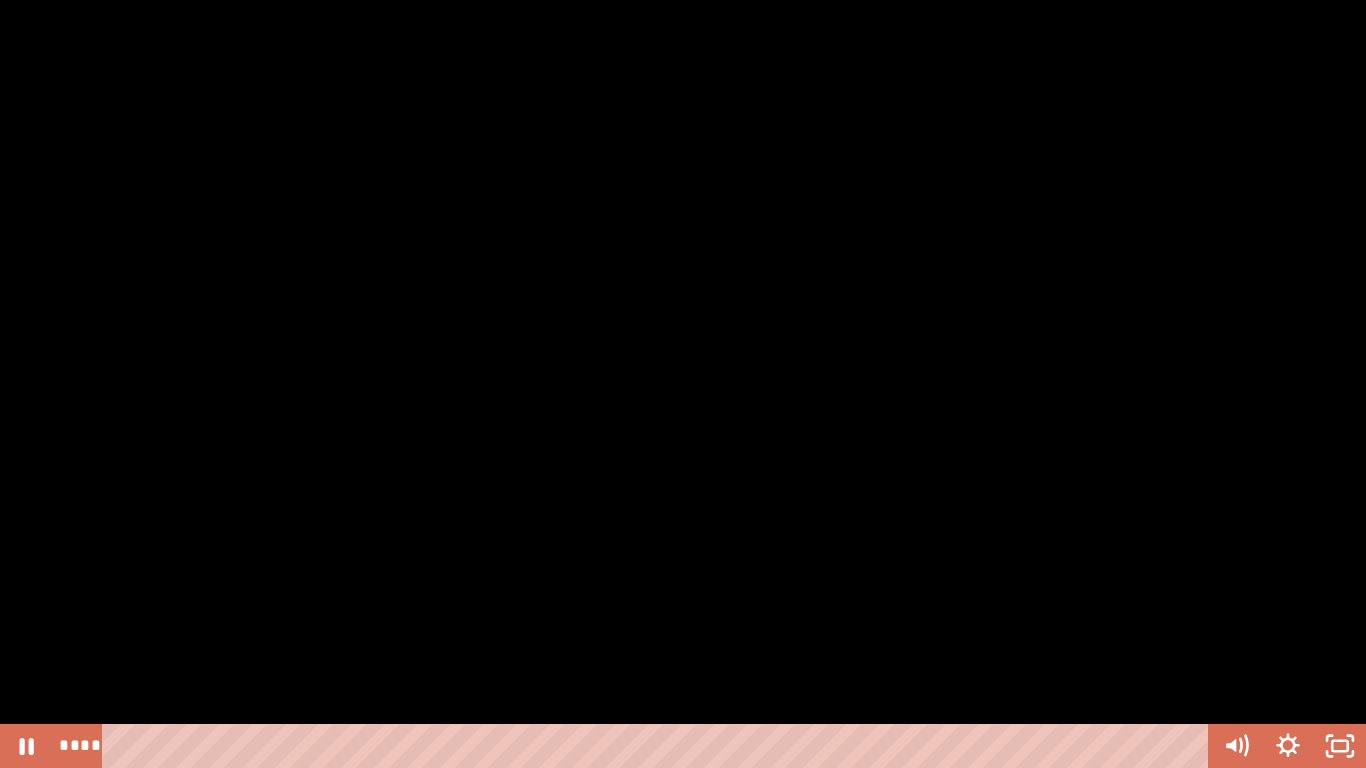 click at bounding box center [683, 384] 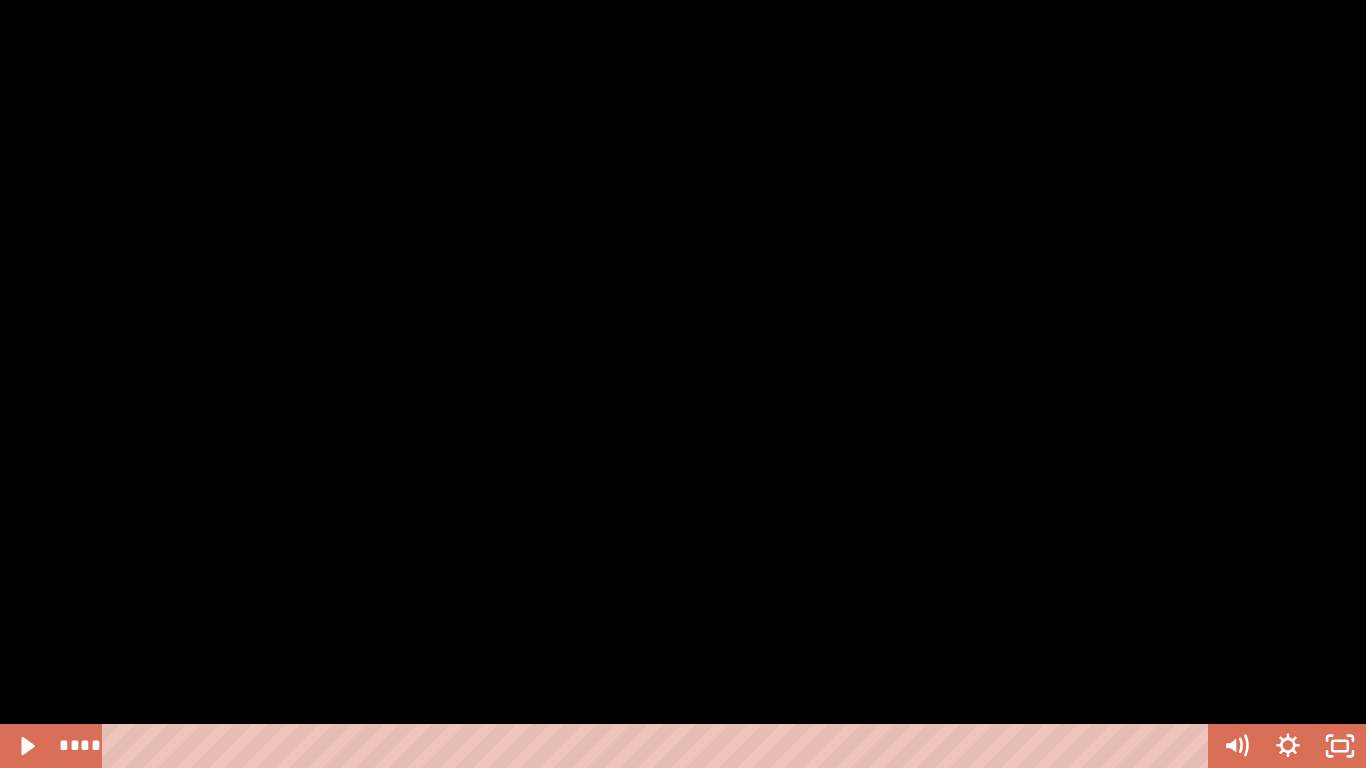 click at bounding box center [683, 384] 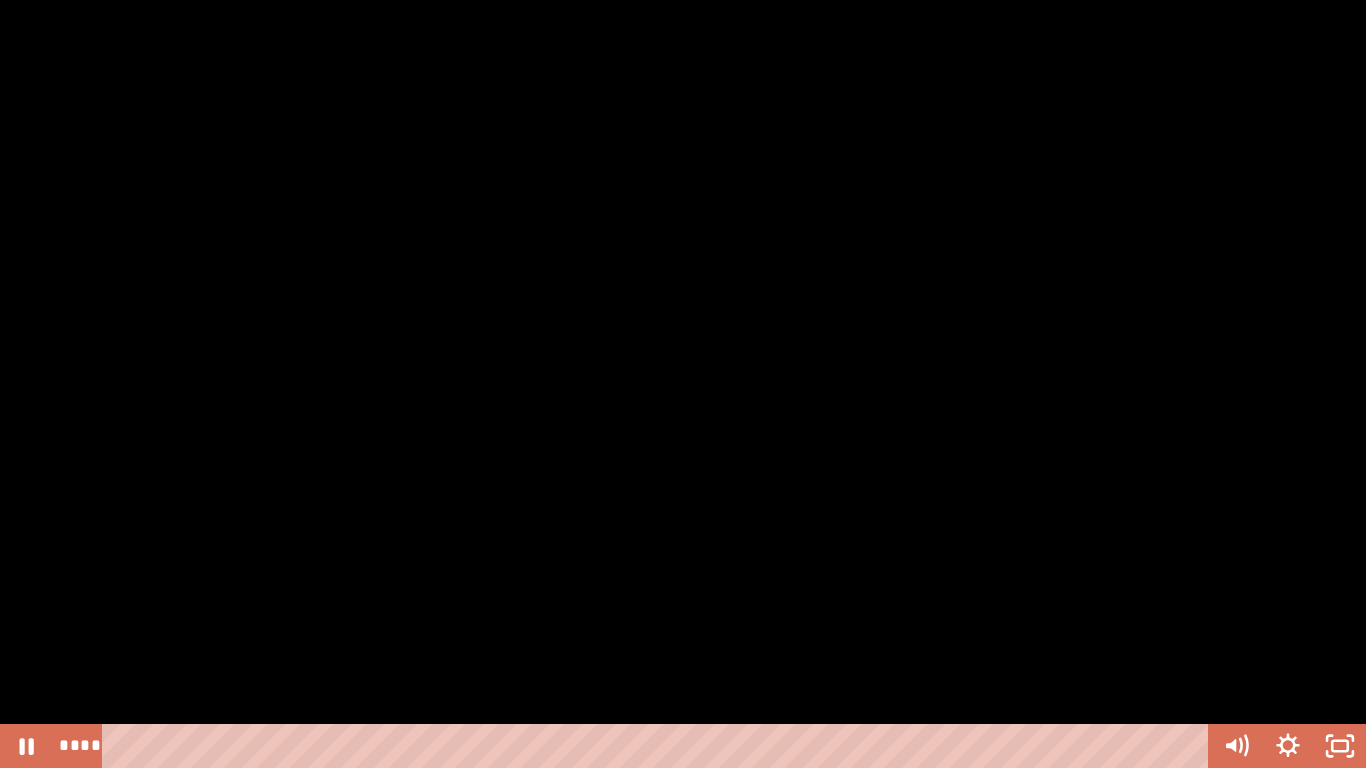 click at bounding box center (683, 384) 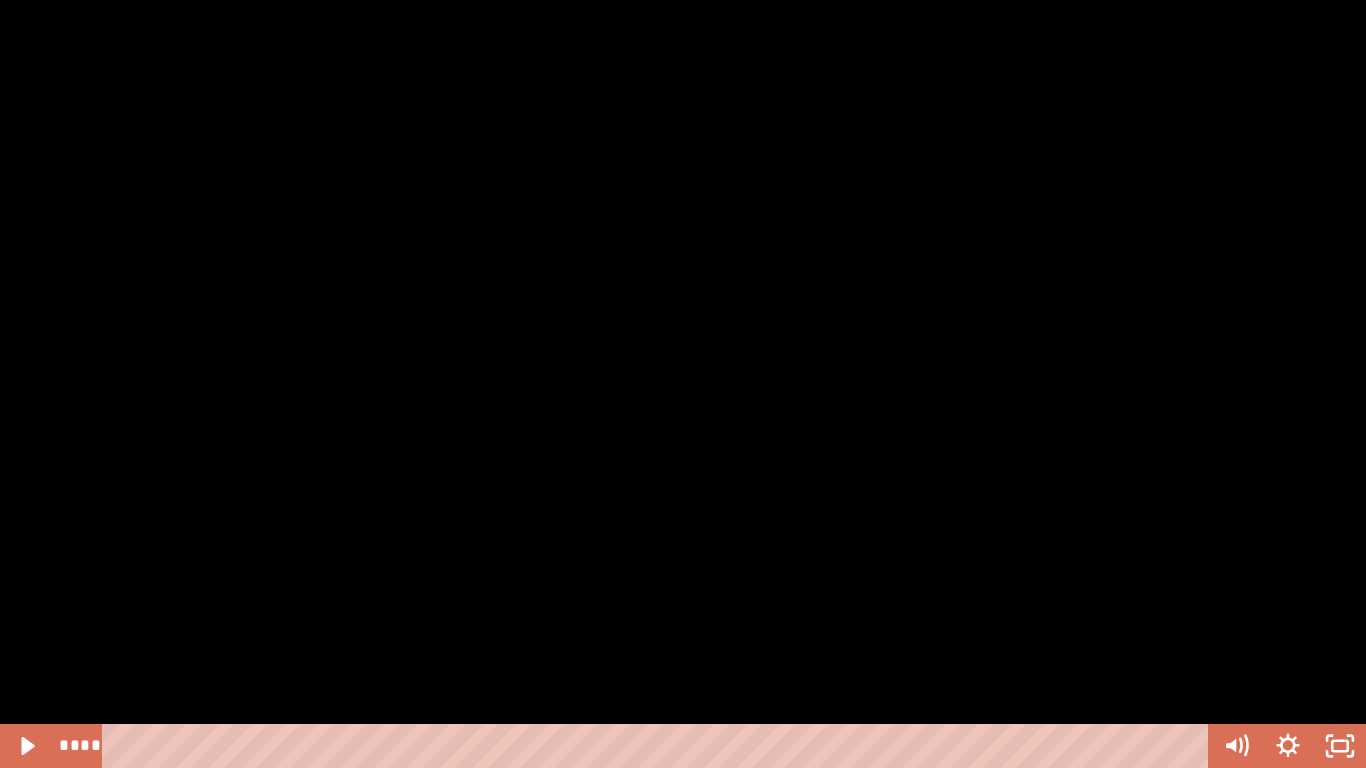 click at bounding box center (683, 384) 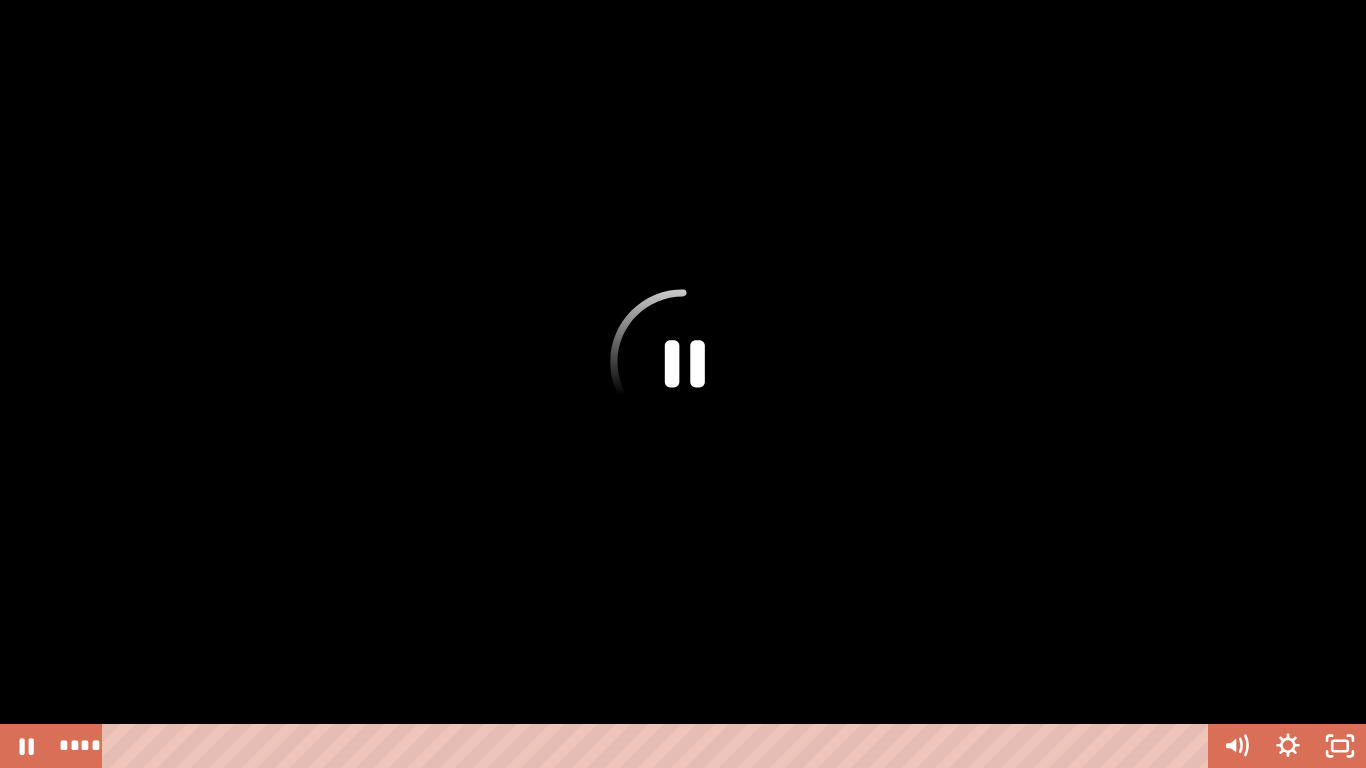 click at bounding box center (683, 384) 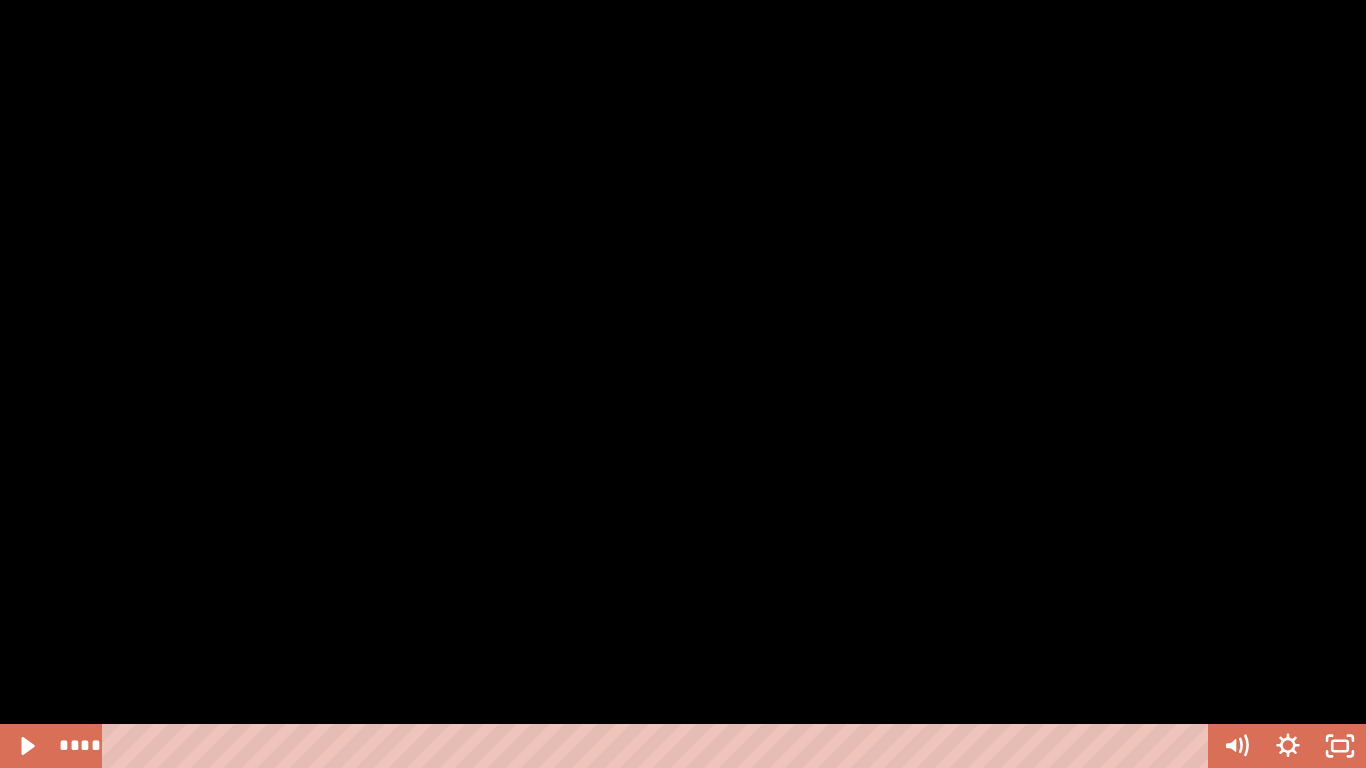 click at bounding box center (683, 384) 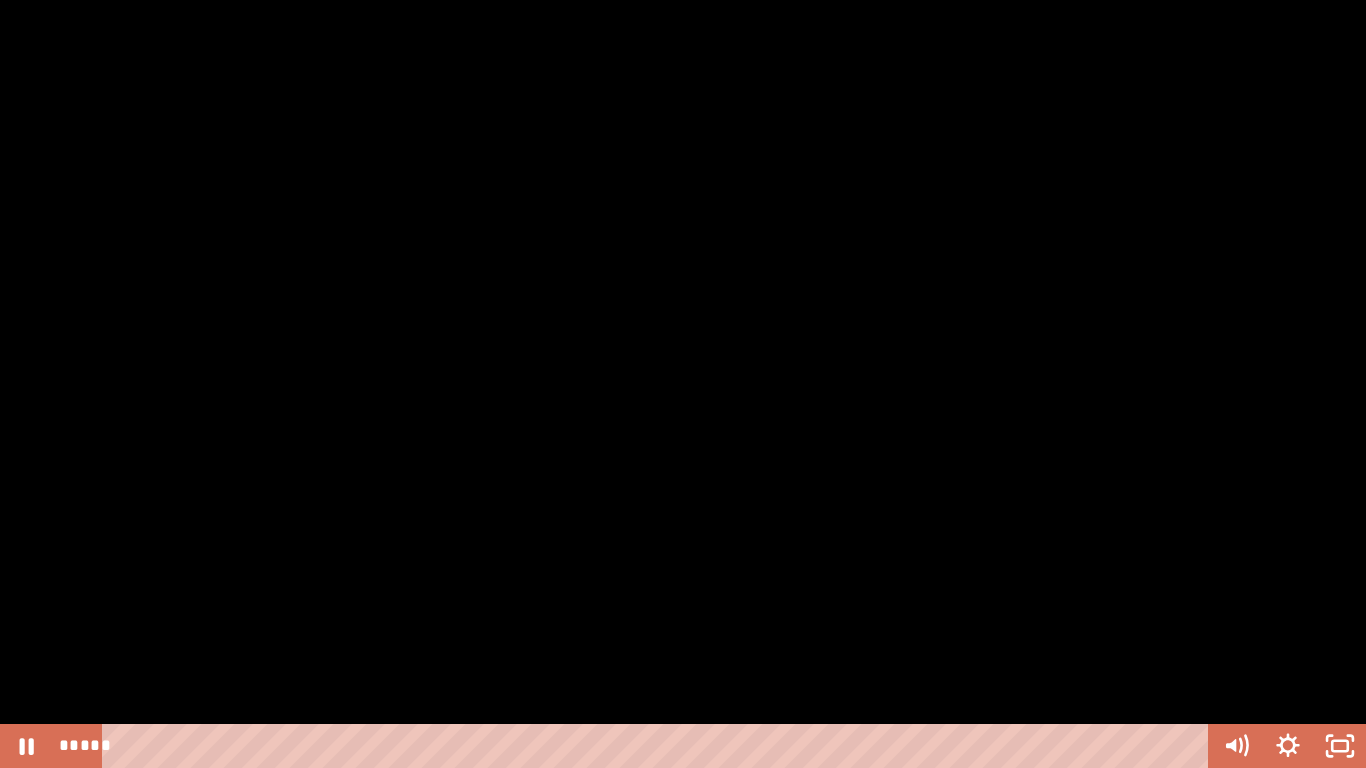 click at bounding box center [683, 384] 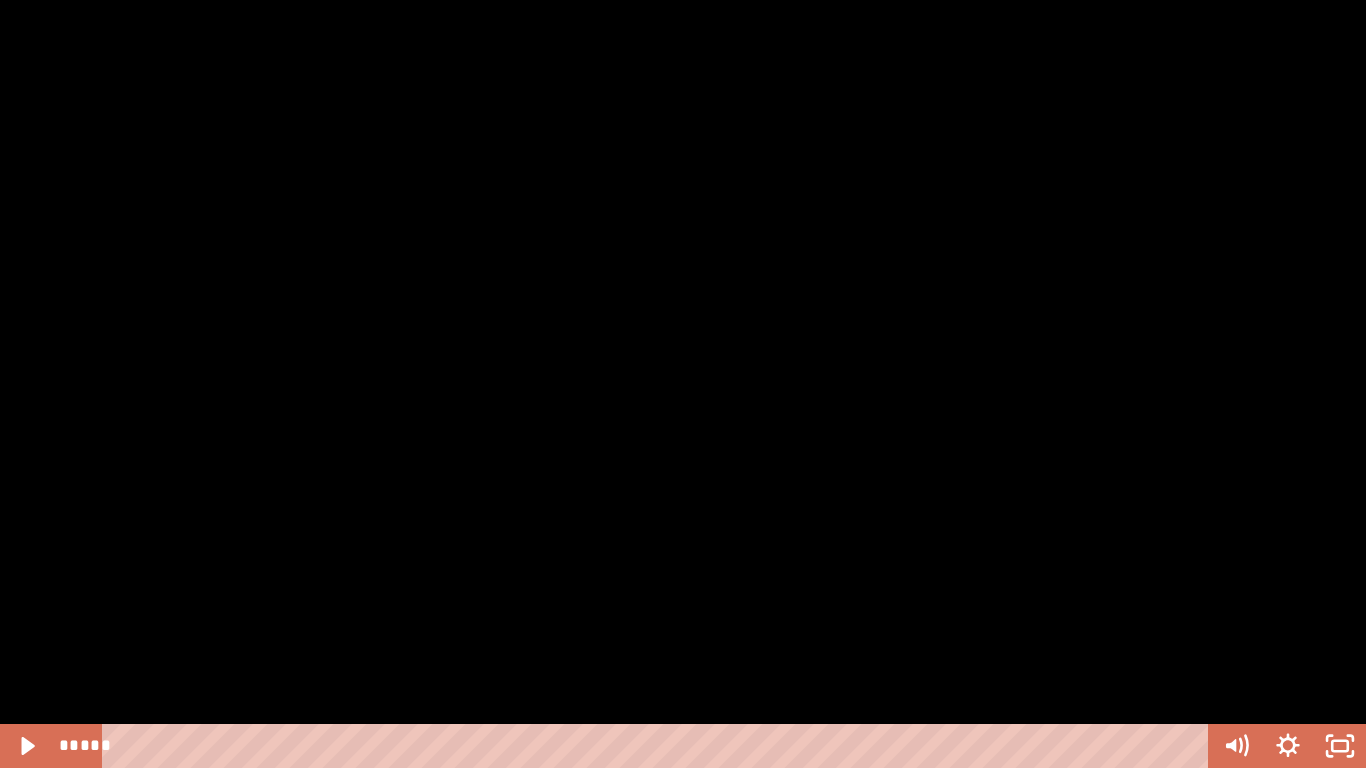 click at bounding box center (683, 384) 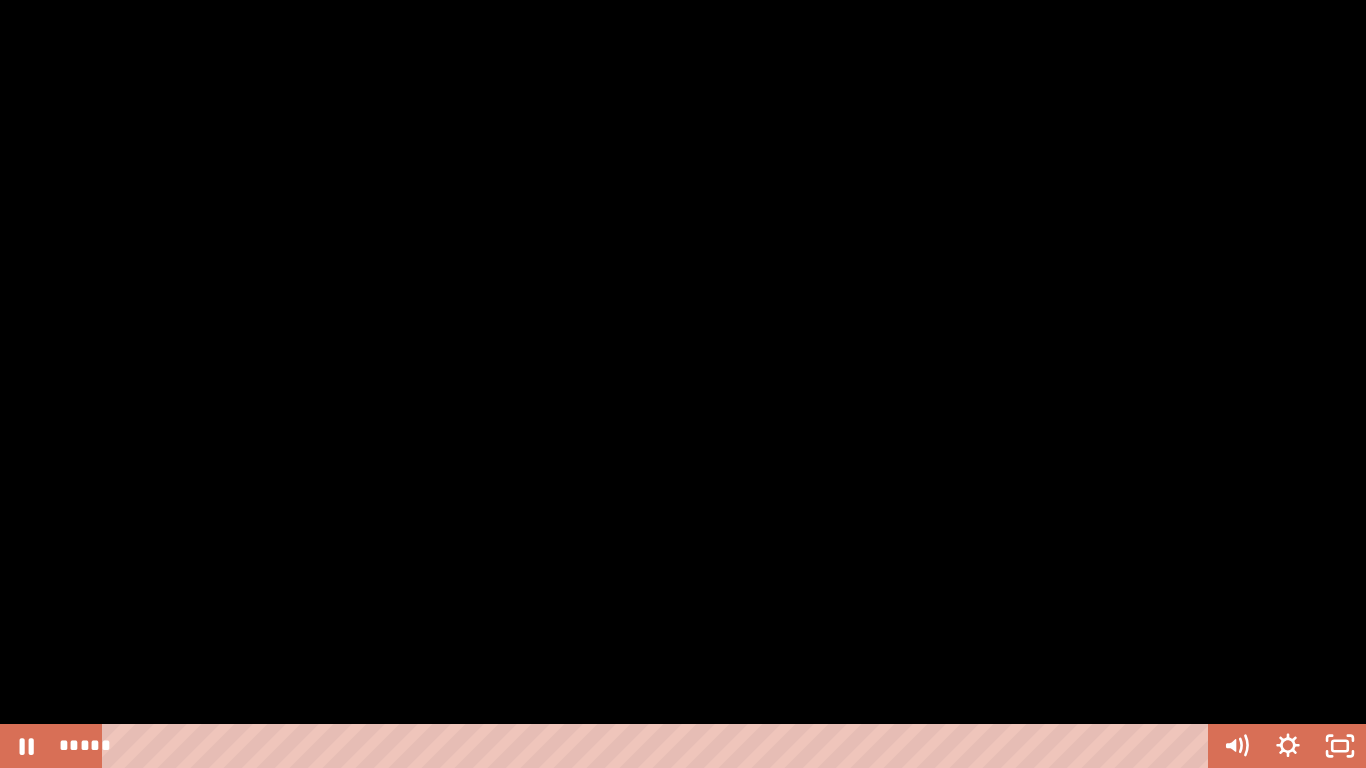 click at bounding box center (683, 384) 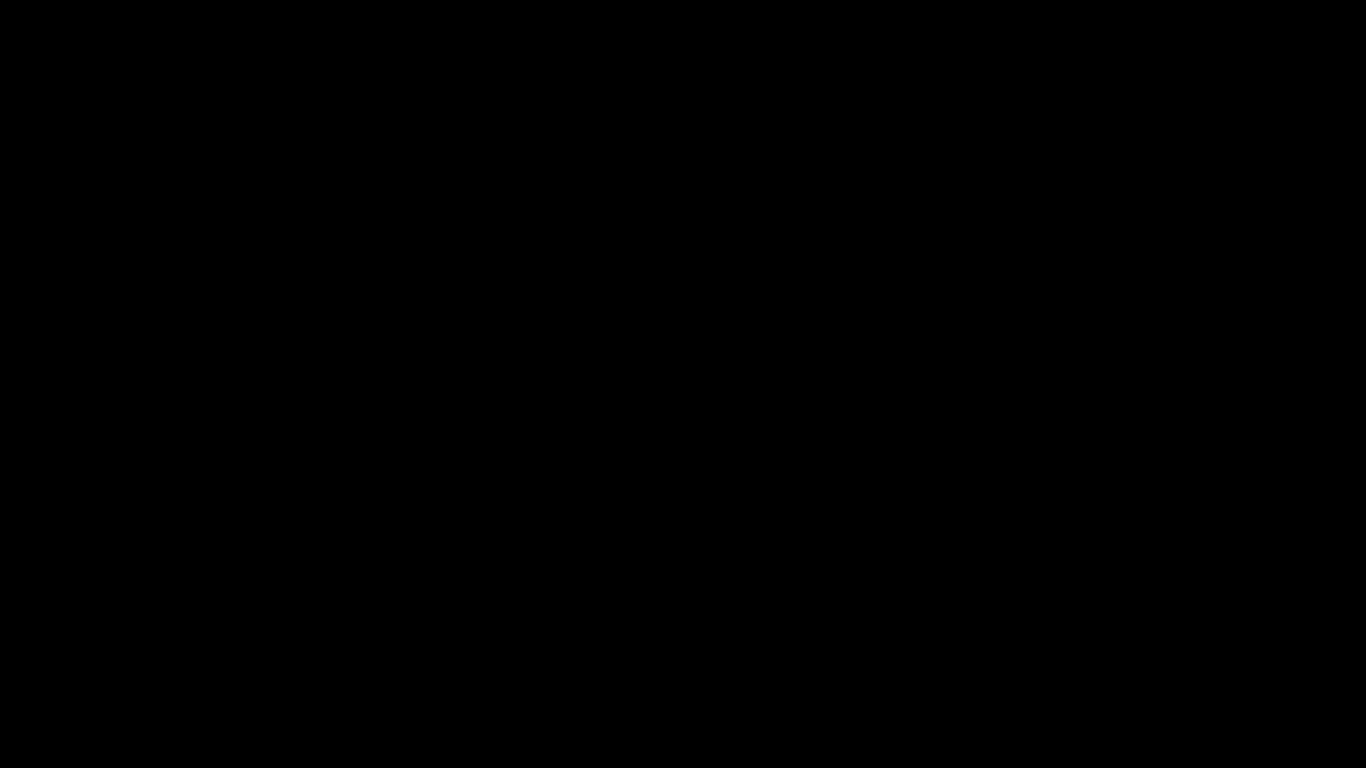 click at bounding box center (683, 384) 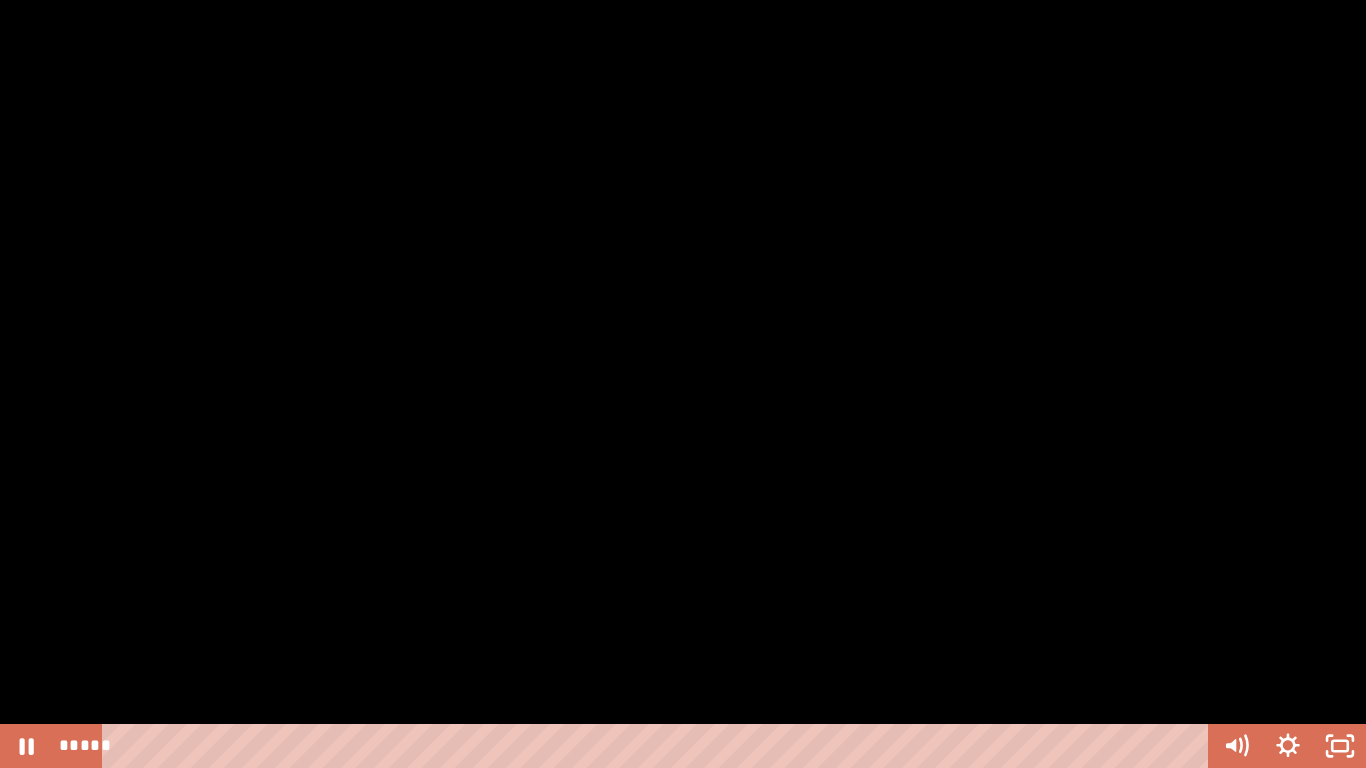 click at bounding box center [683, 384] 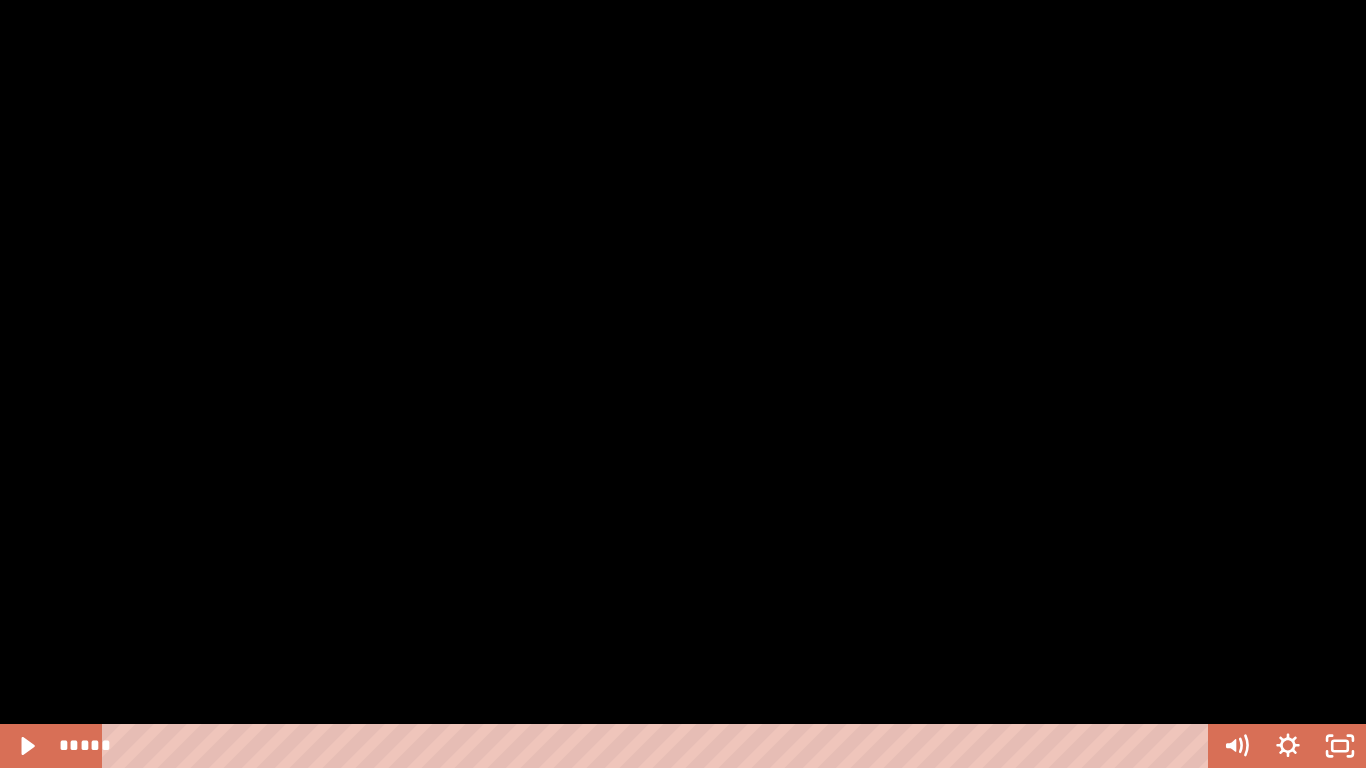 click at bounding box center (683, 384) 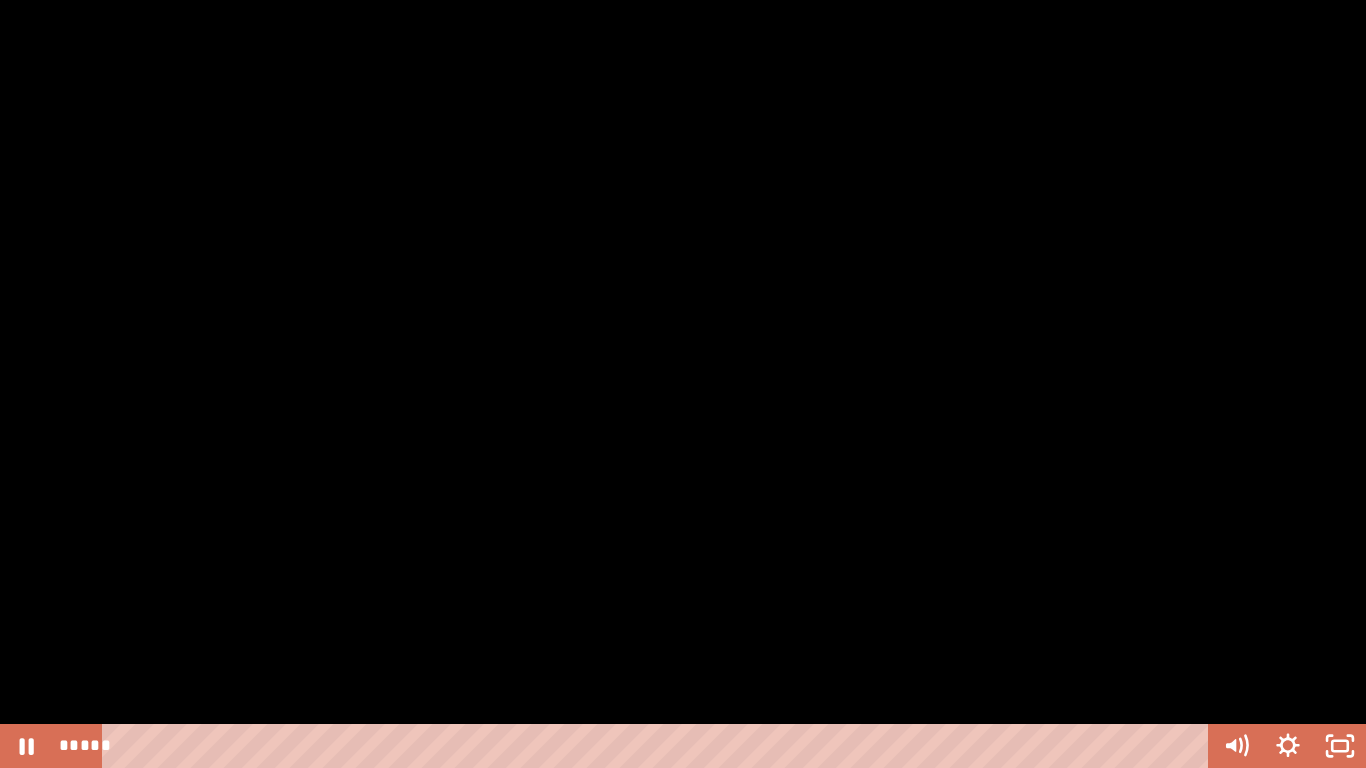 click at bounding box center (683, 384) 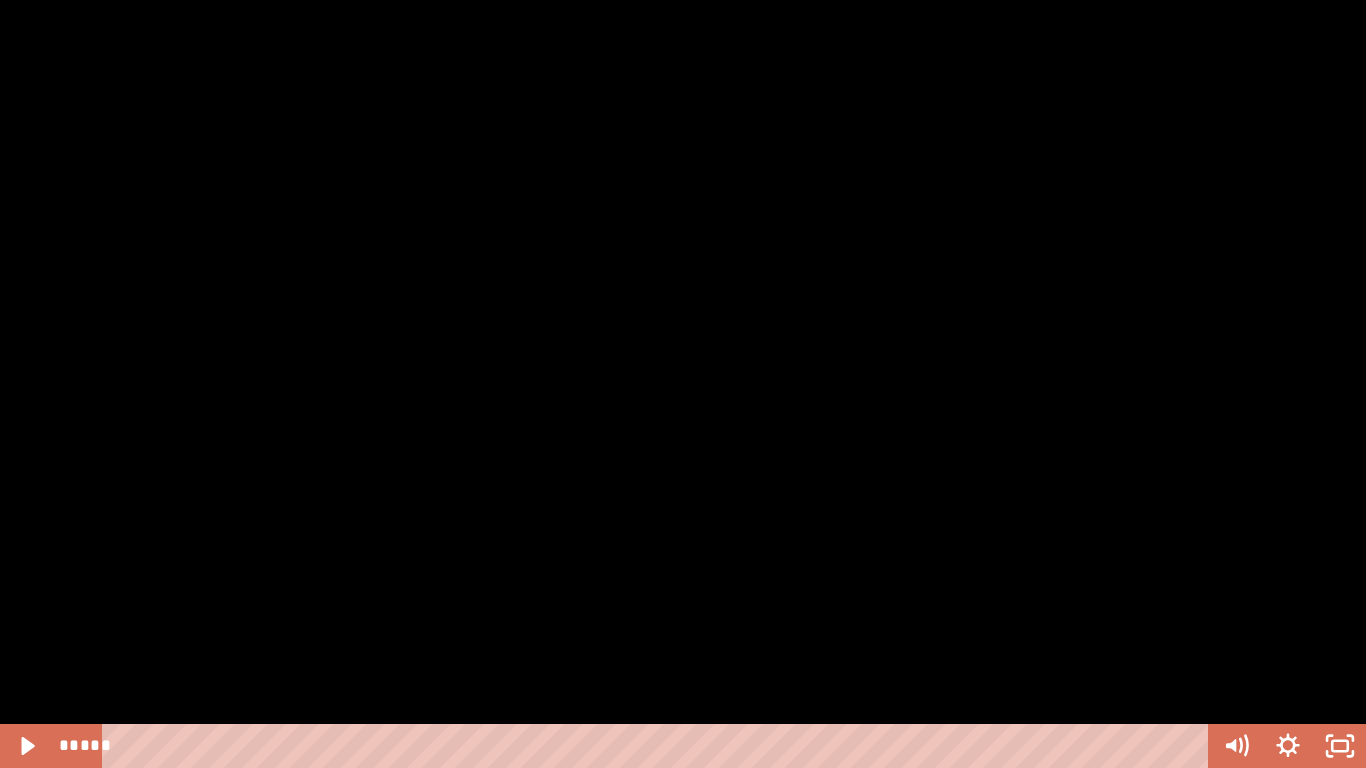 click at bounding box center (683, 384) 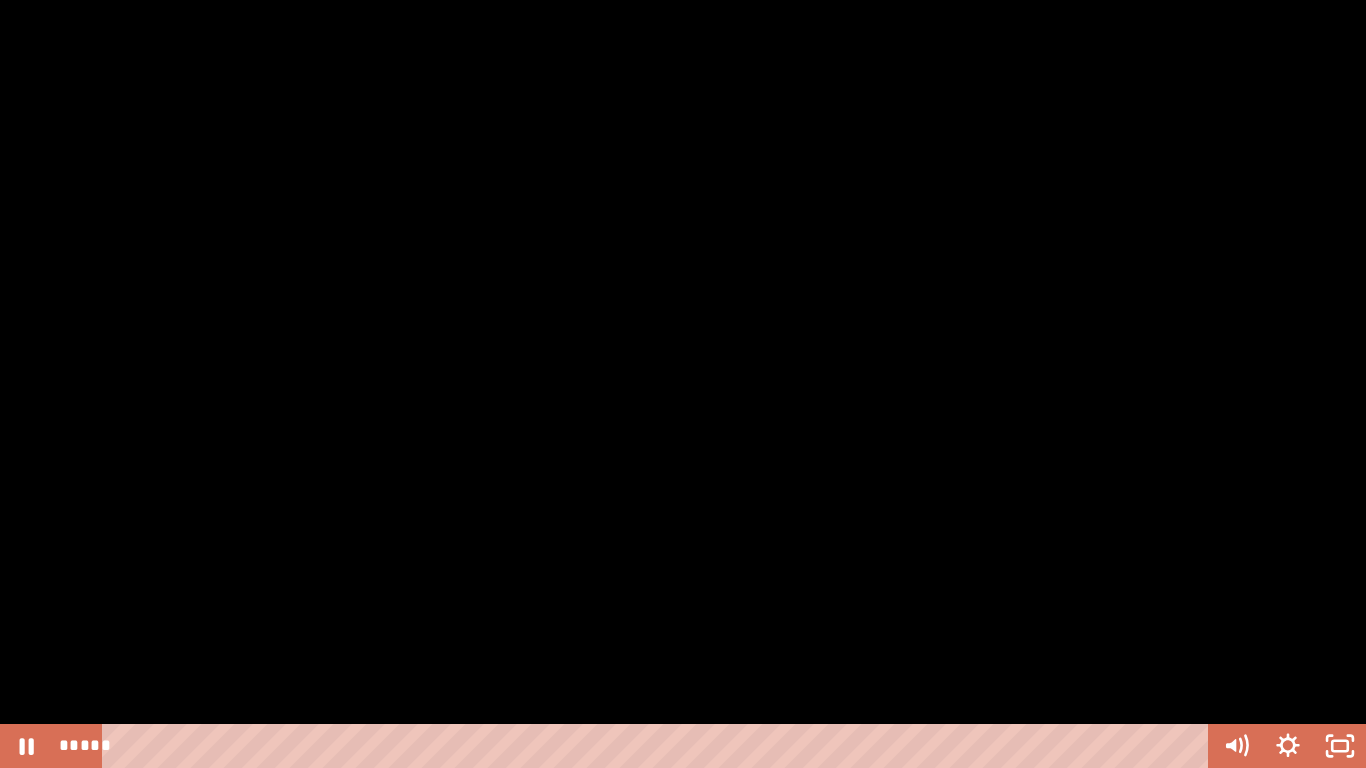 click at bounding box center [683, 384] 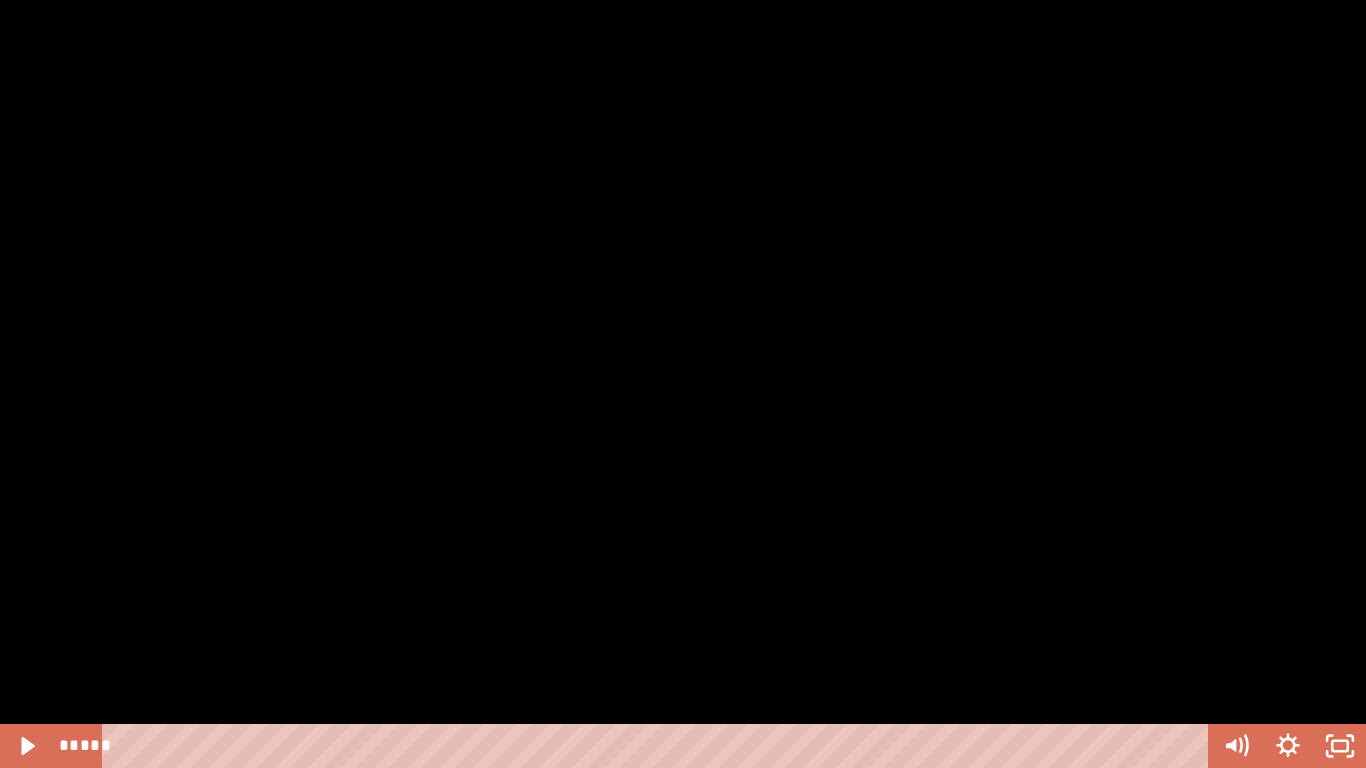 click at bounding box center [683, 384] 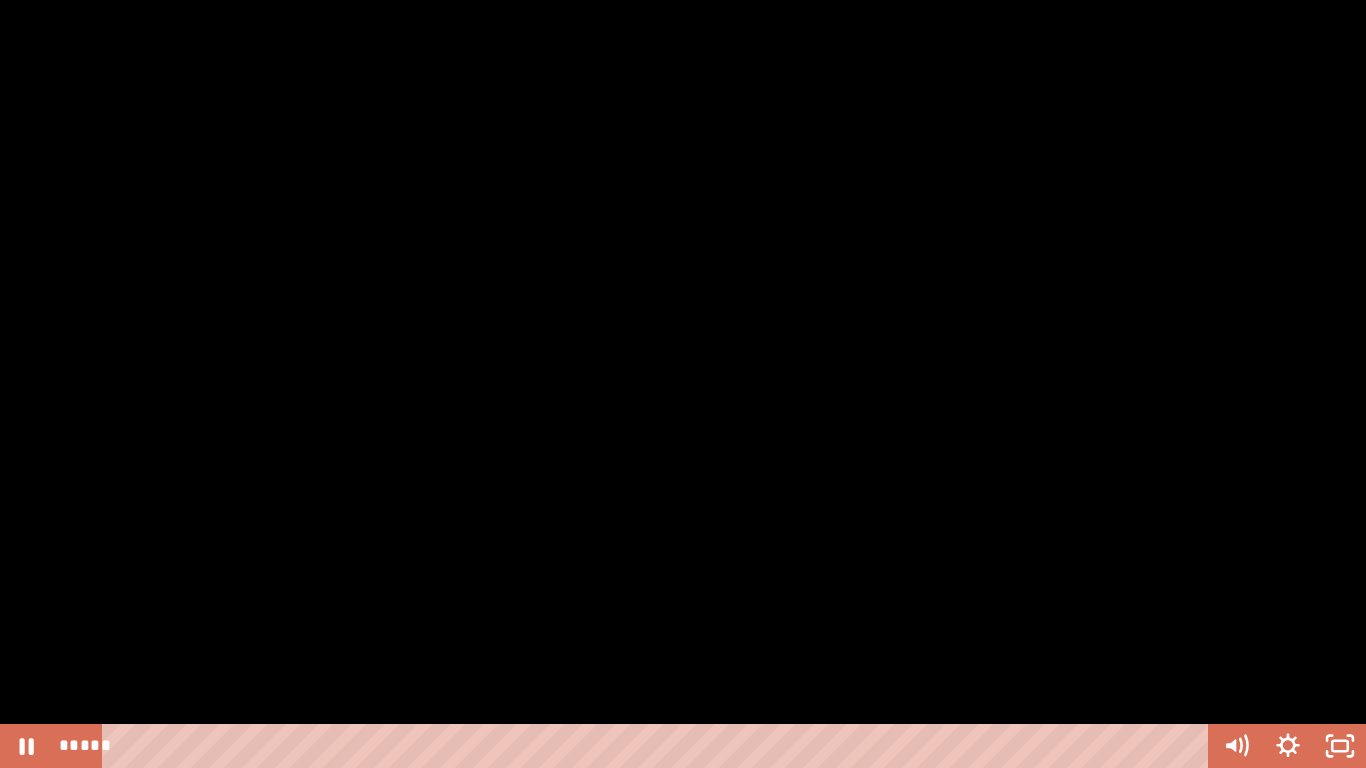 click at bounding box center [683, 384] 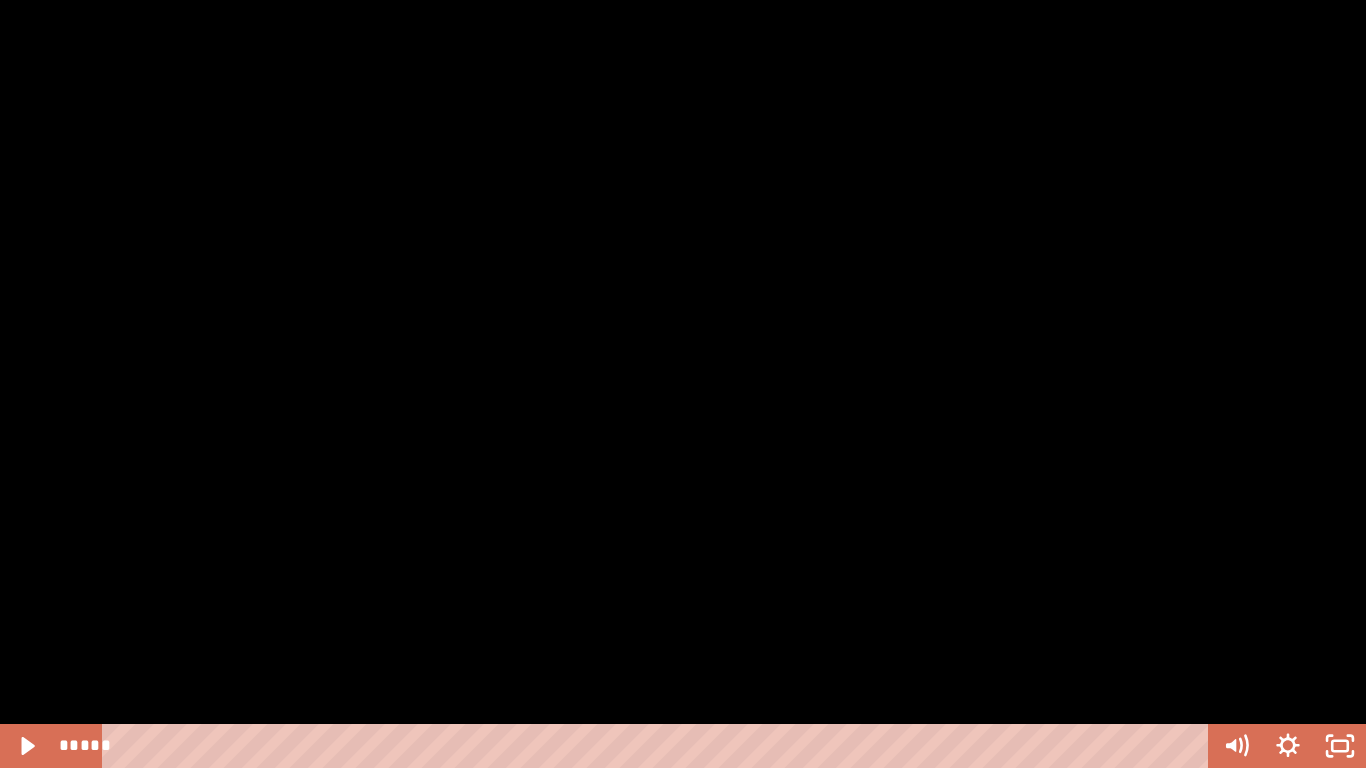 click at bounding box center [683, 384] 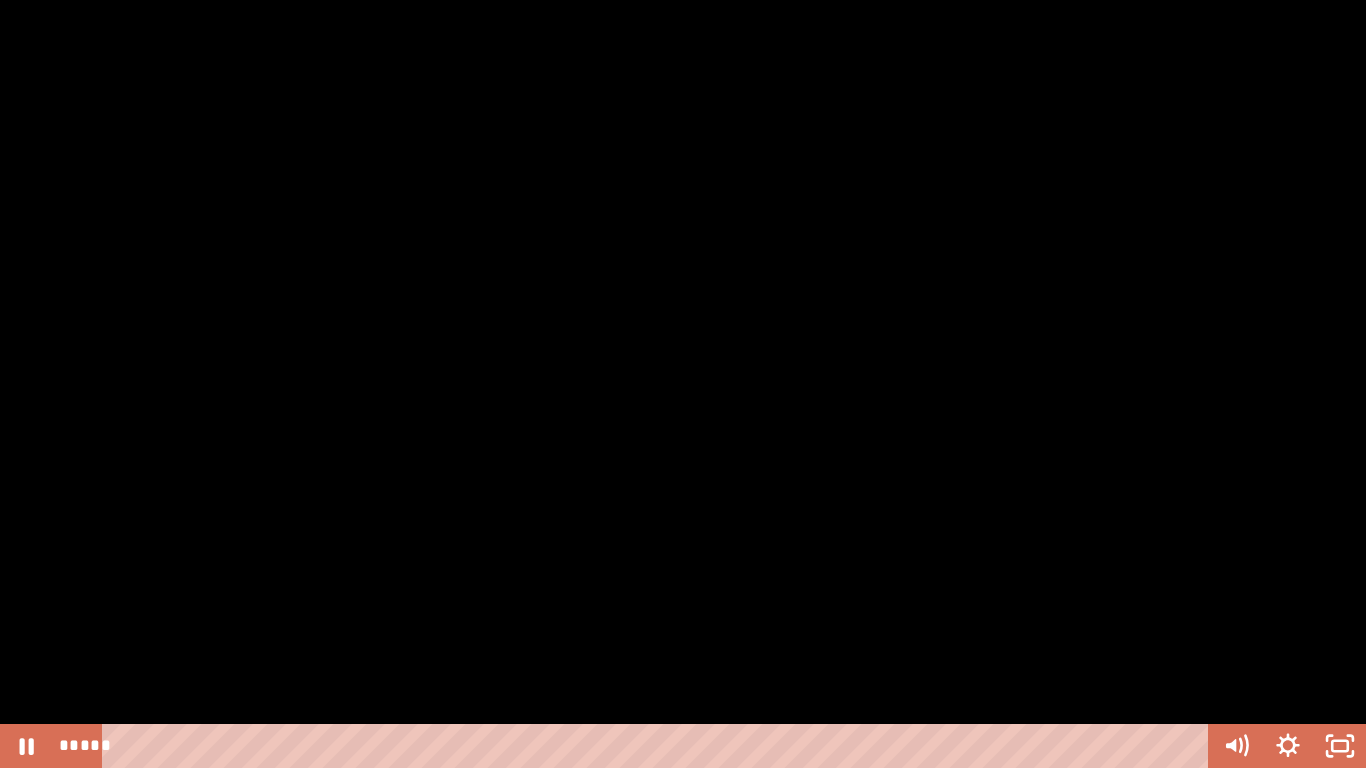 click at bounding box center [683, 384] 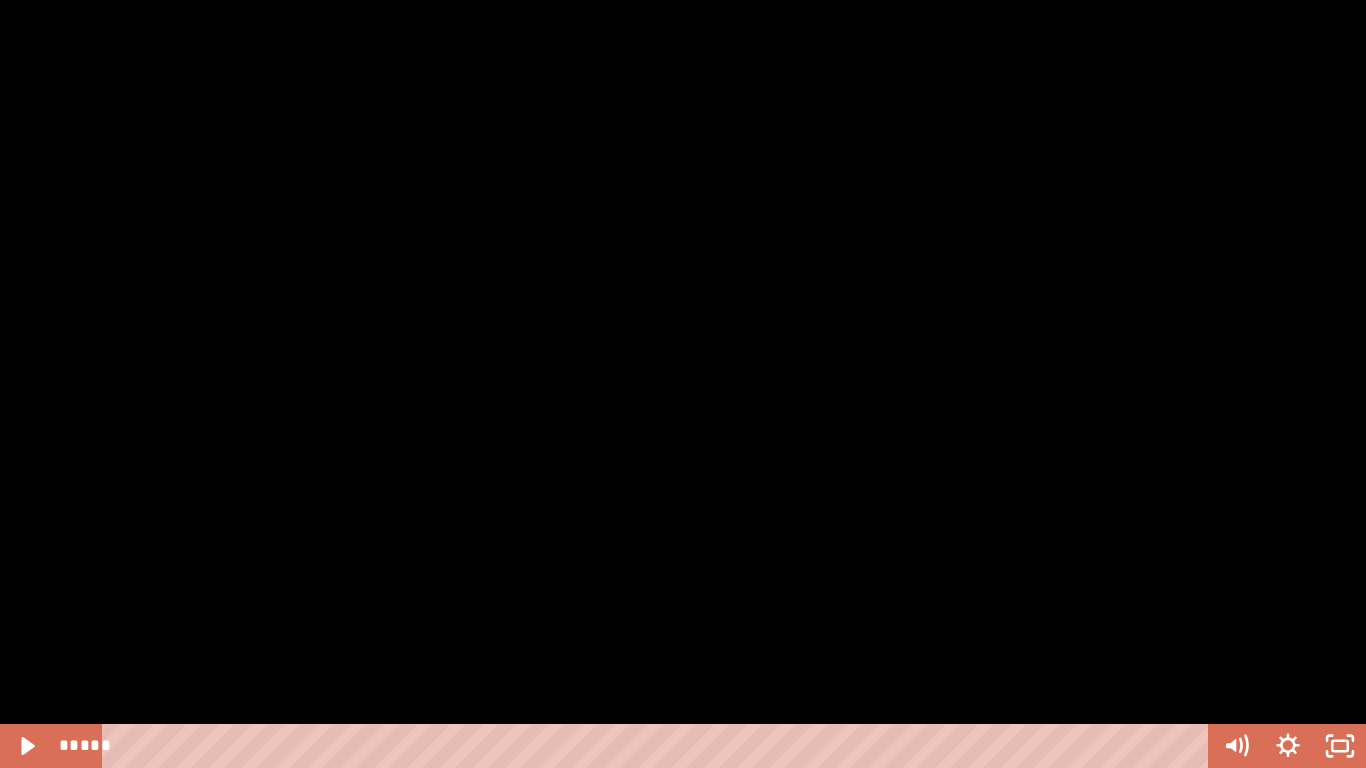 click at bounding box center [683, 384] 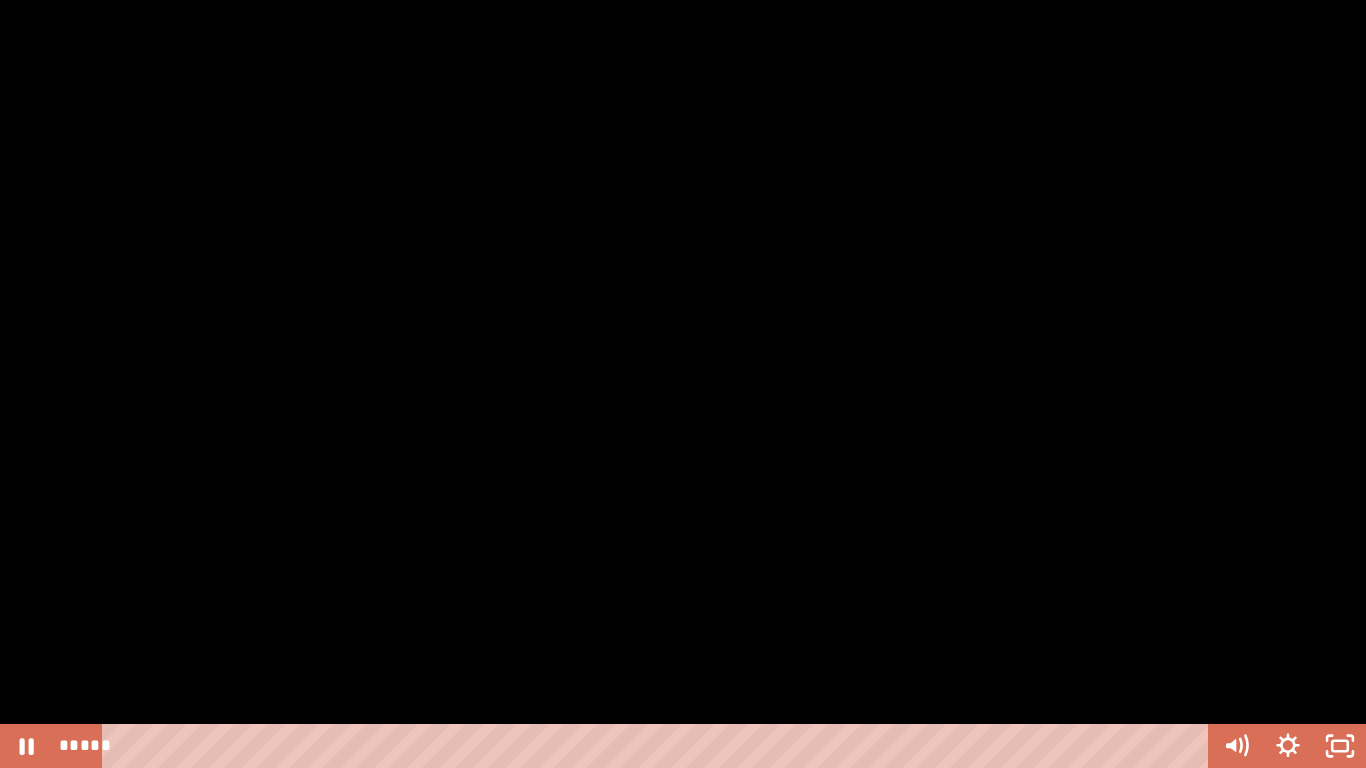 click at bounding box center (683, 384) 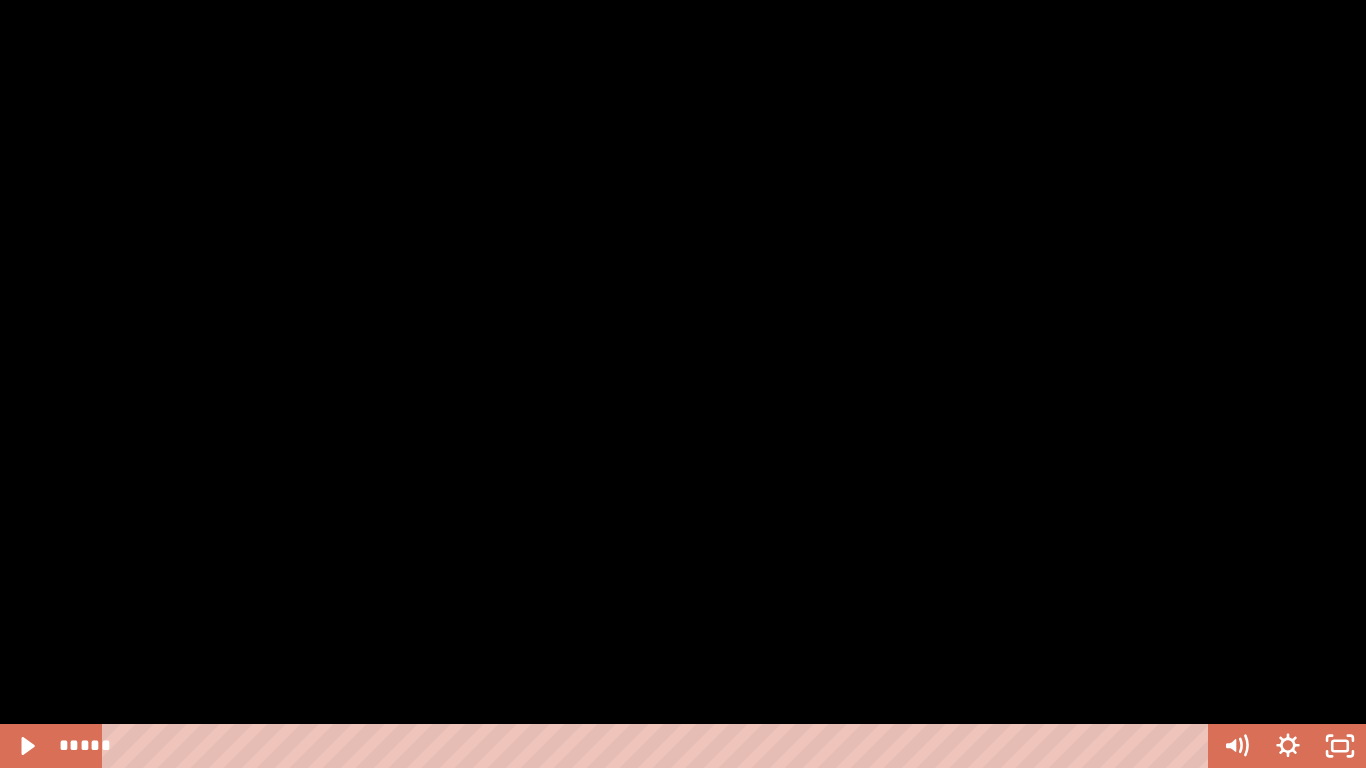 click at bounding box center (683, 384) 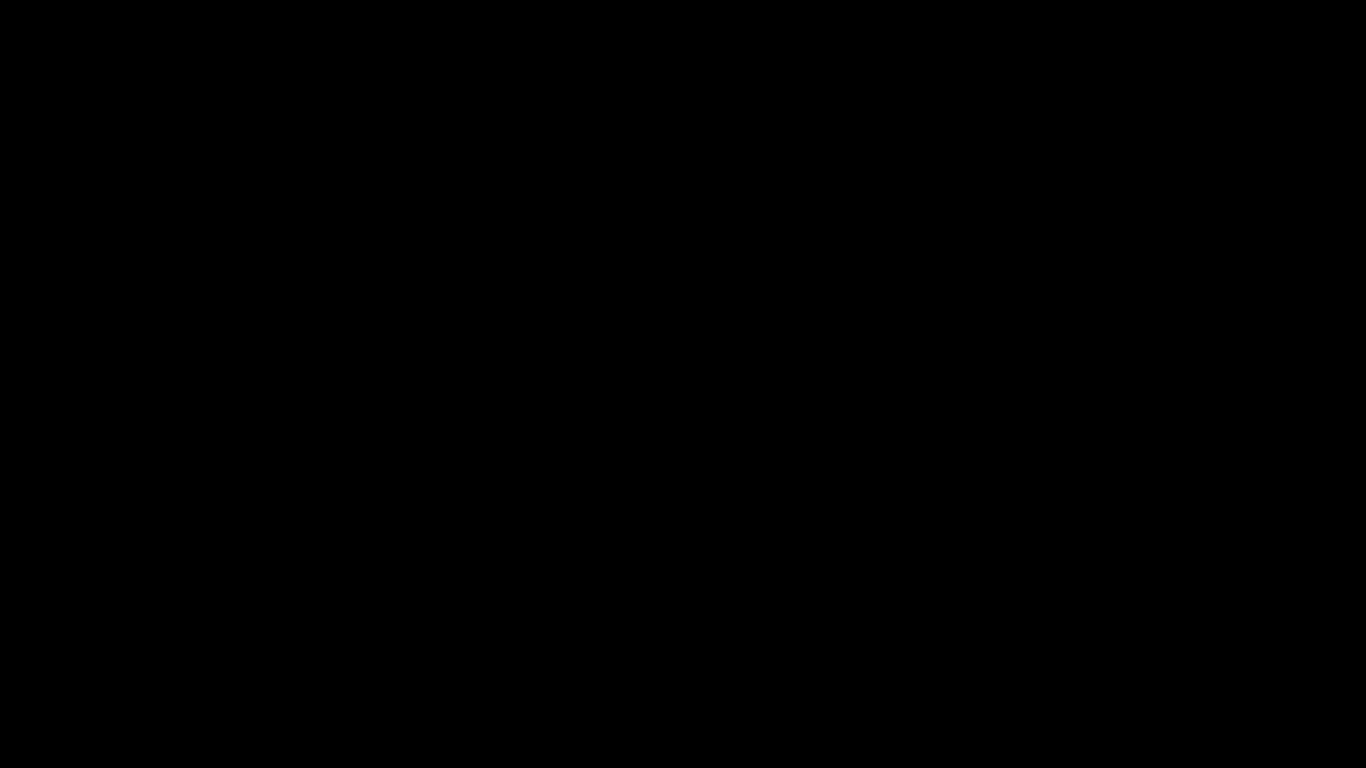 click at bounding box center [683, 384] 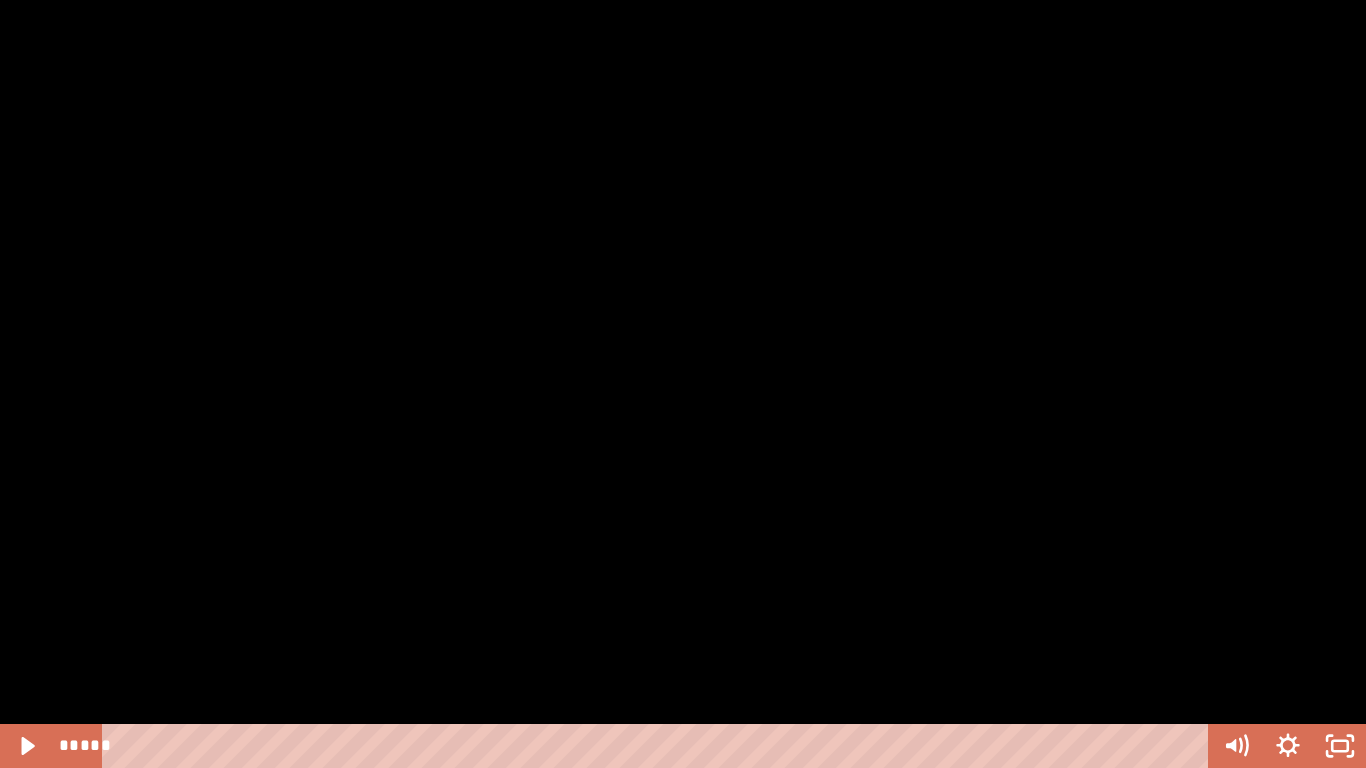 click at bounding box center (683, 384) 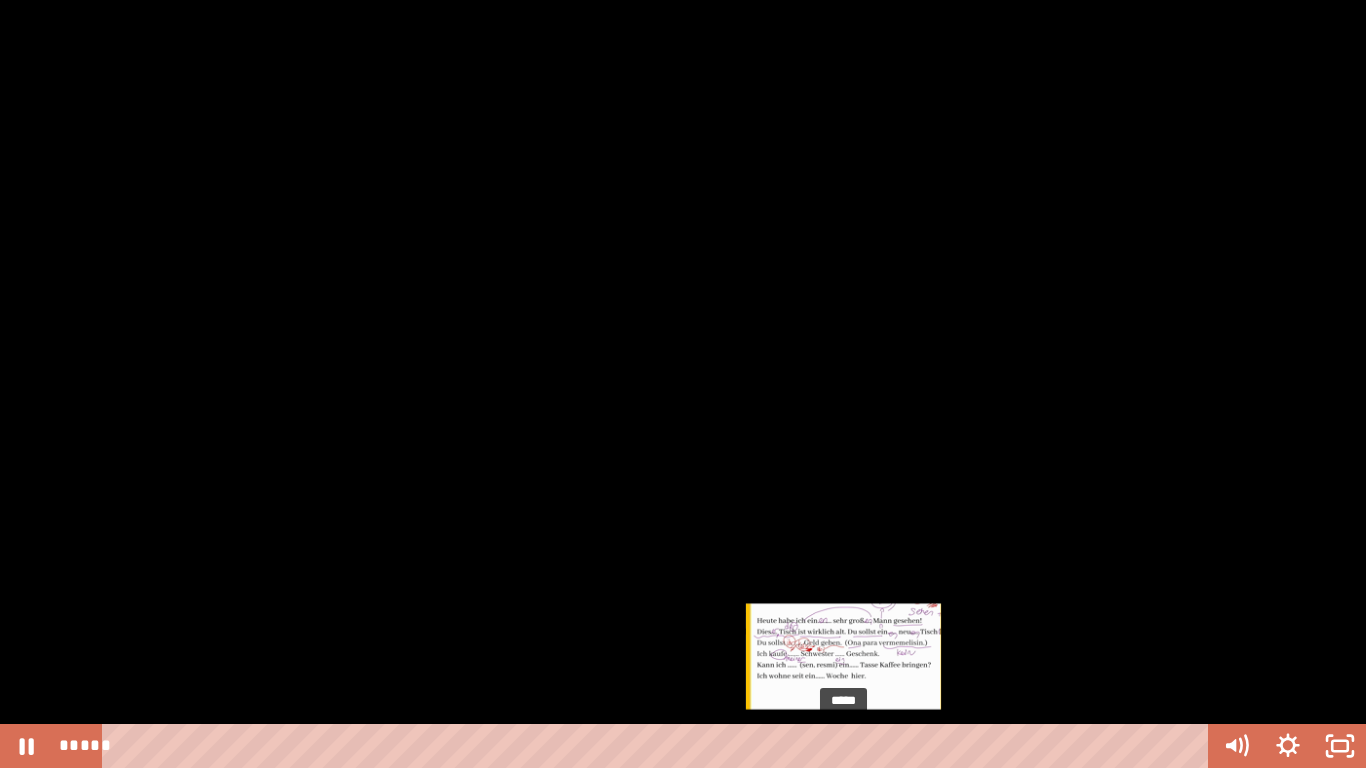 click on "*****" at bounding box center [659, 746] 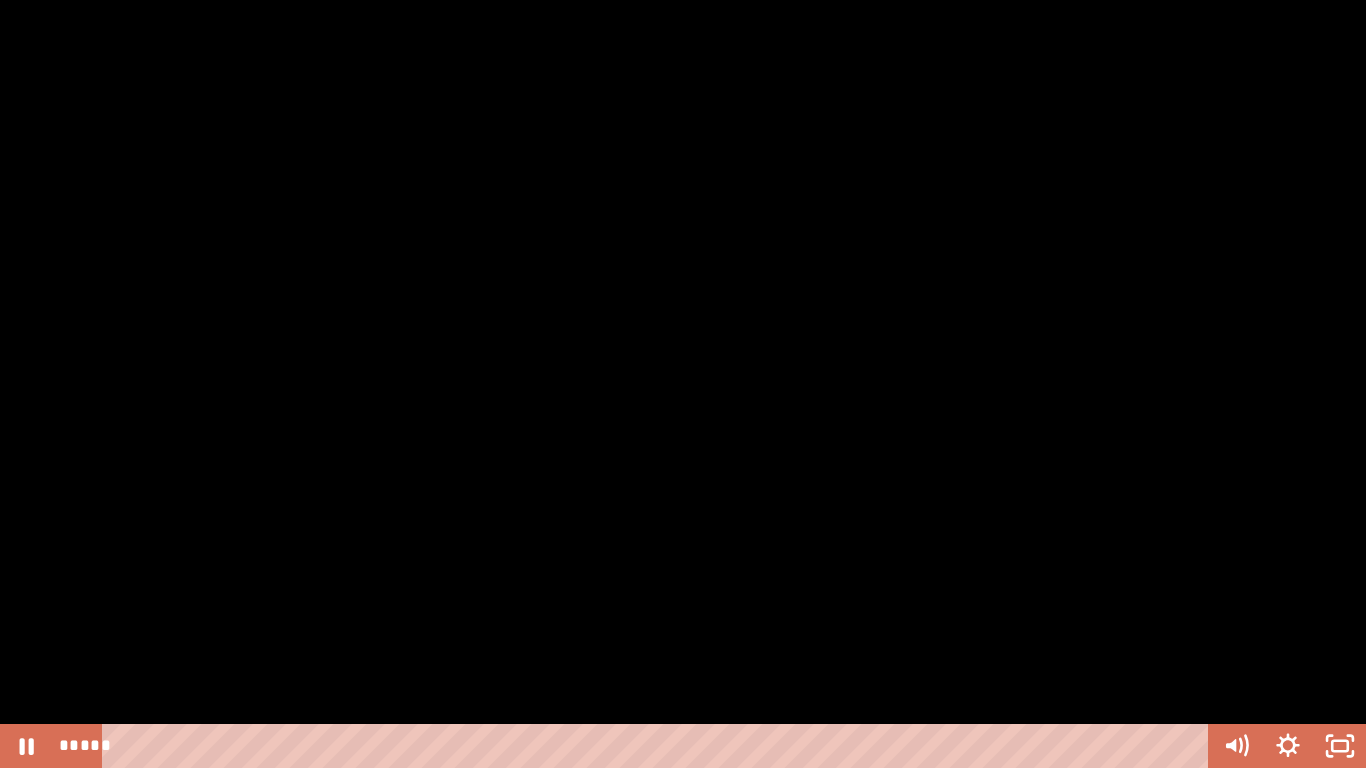 click at bounding box center [683, 384] 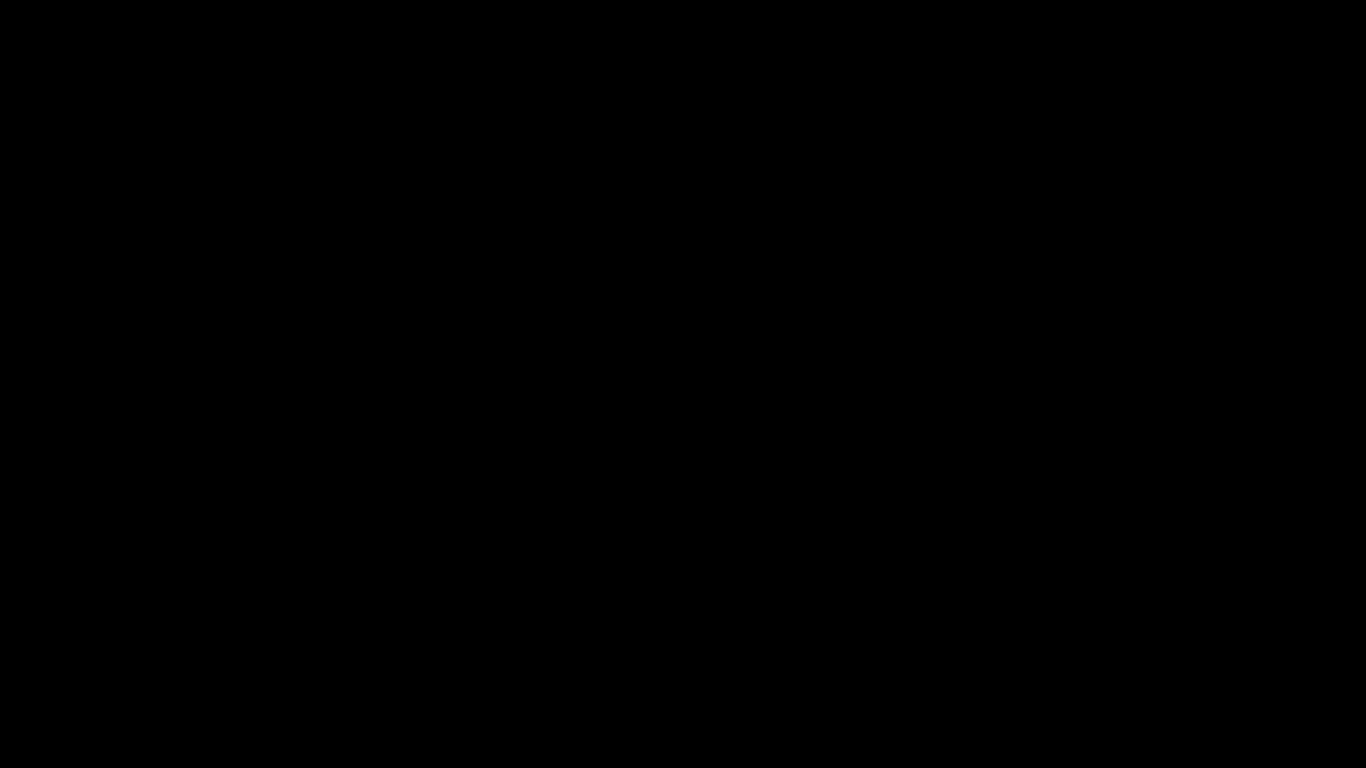 click at bounding box center (683, 384) 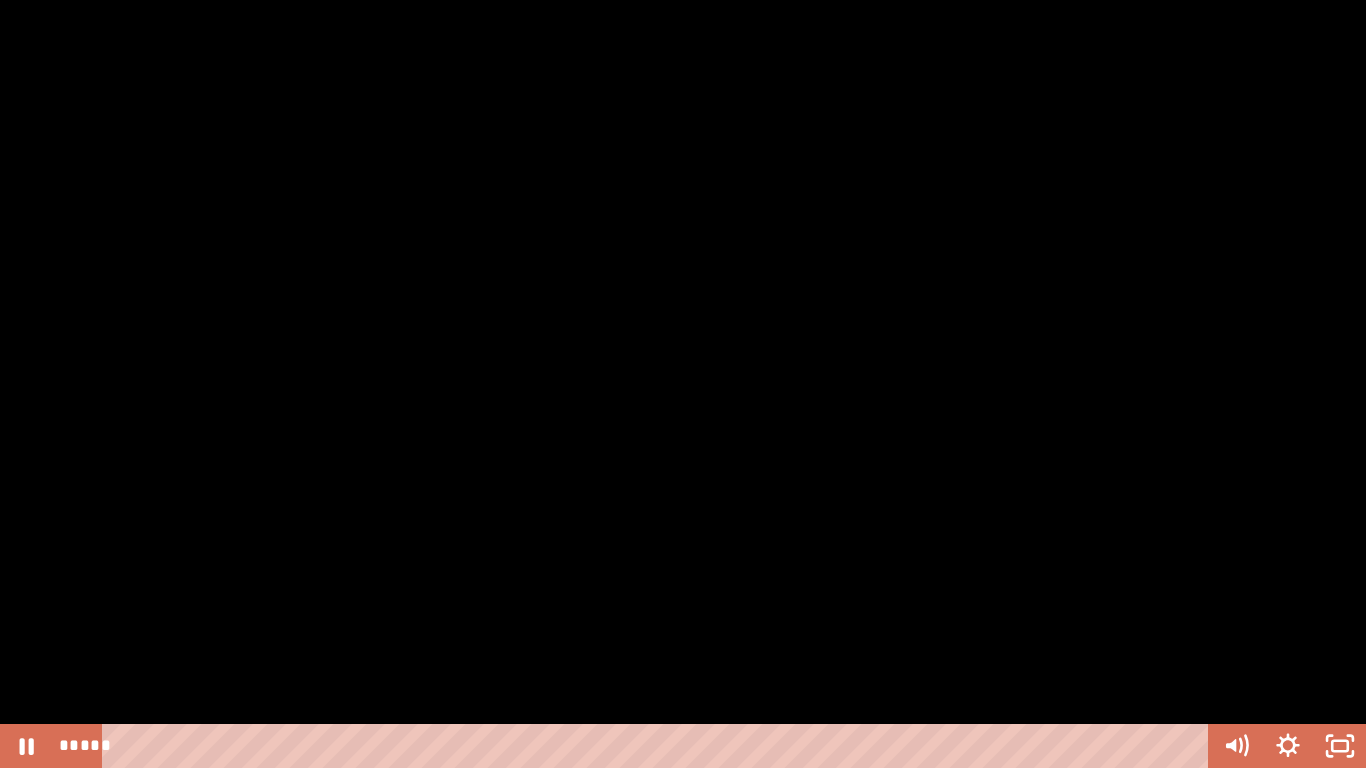 click at bounding box center (683, 384) 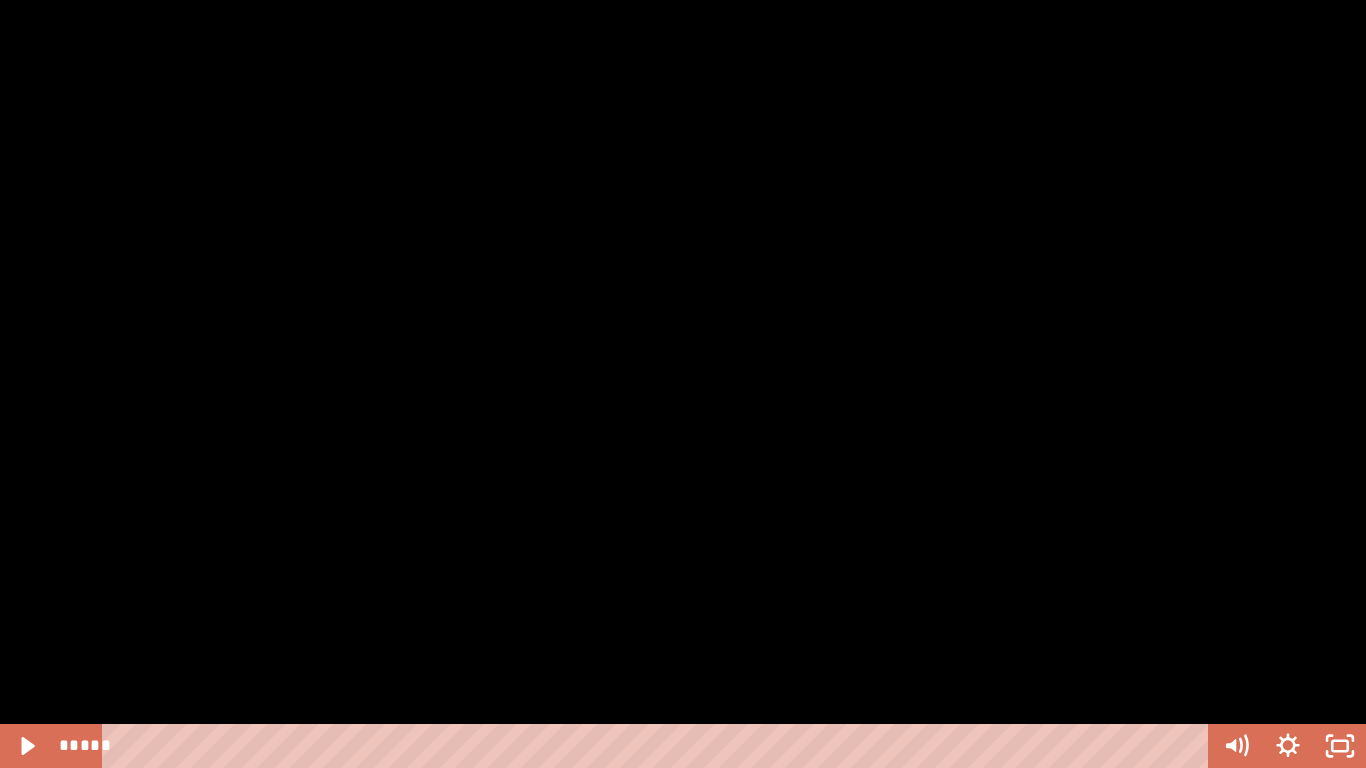 click at bounding box center (683, 384) 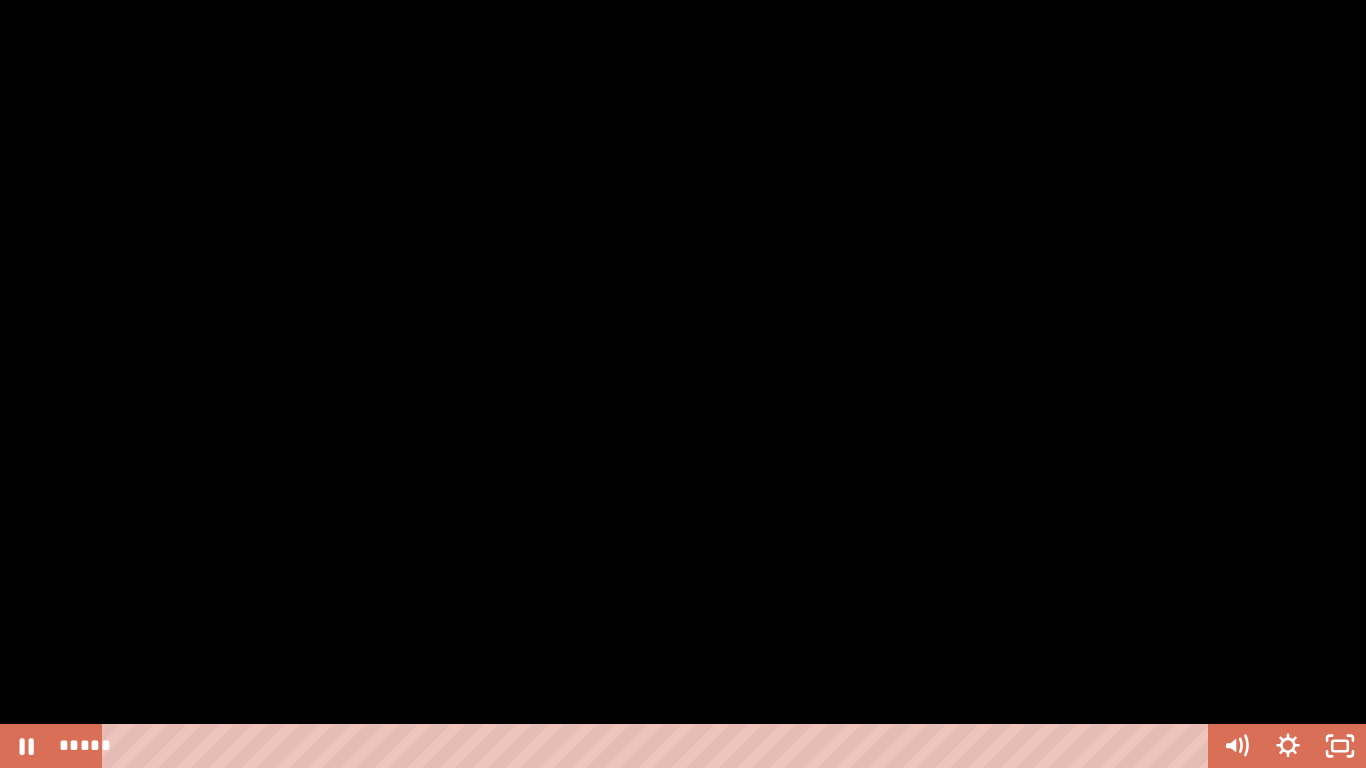 click at bounding box center (683, 384) 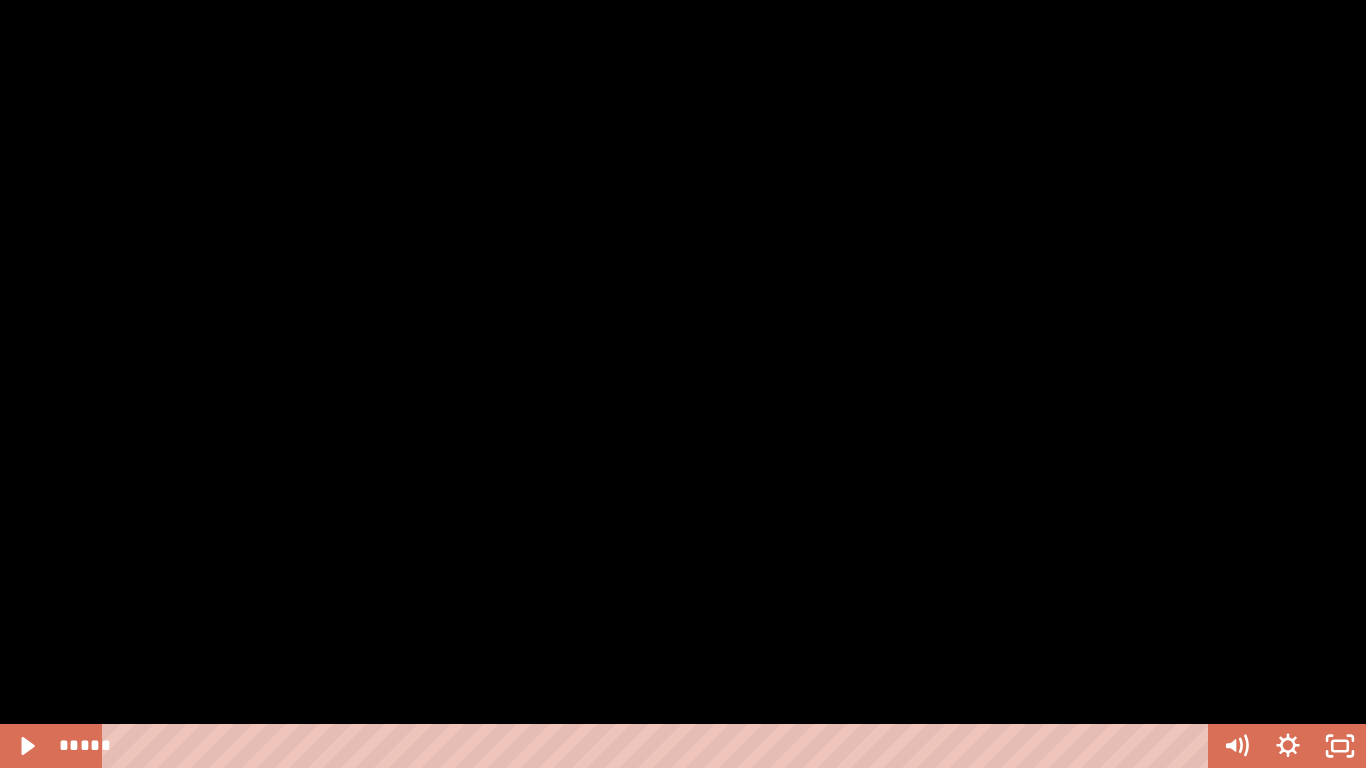 click at bounding box center [683, 384] 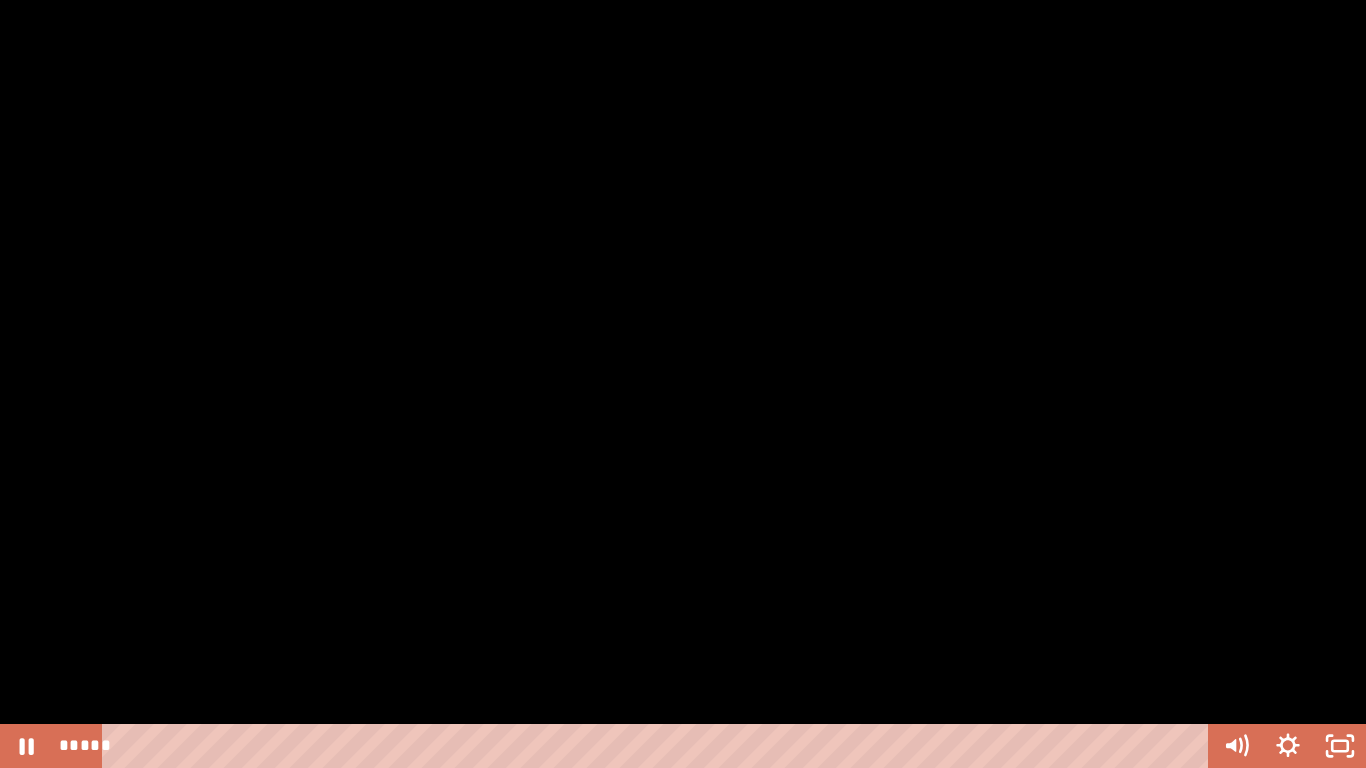 click at bounding box center (683, 384) 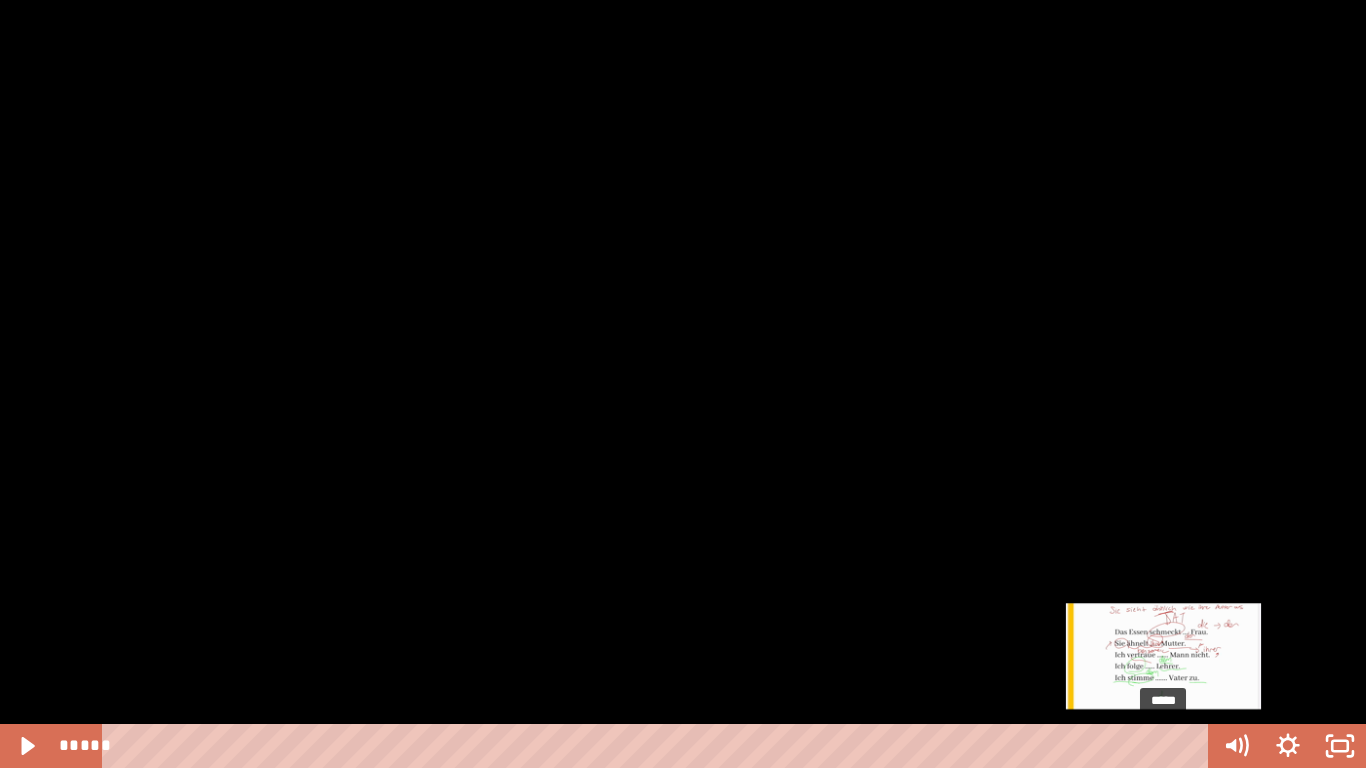 click on "*****" at bounding box center [659, 746] 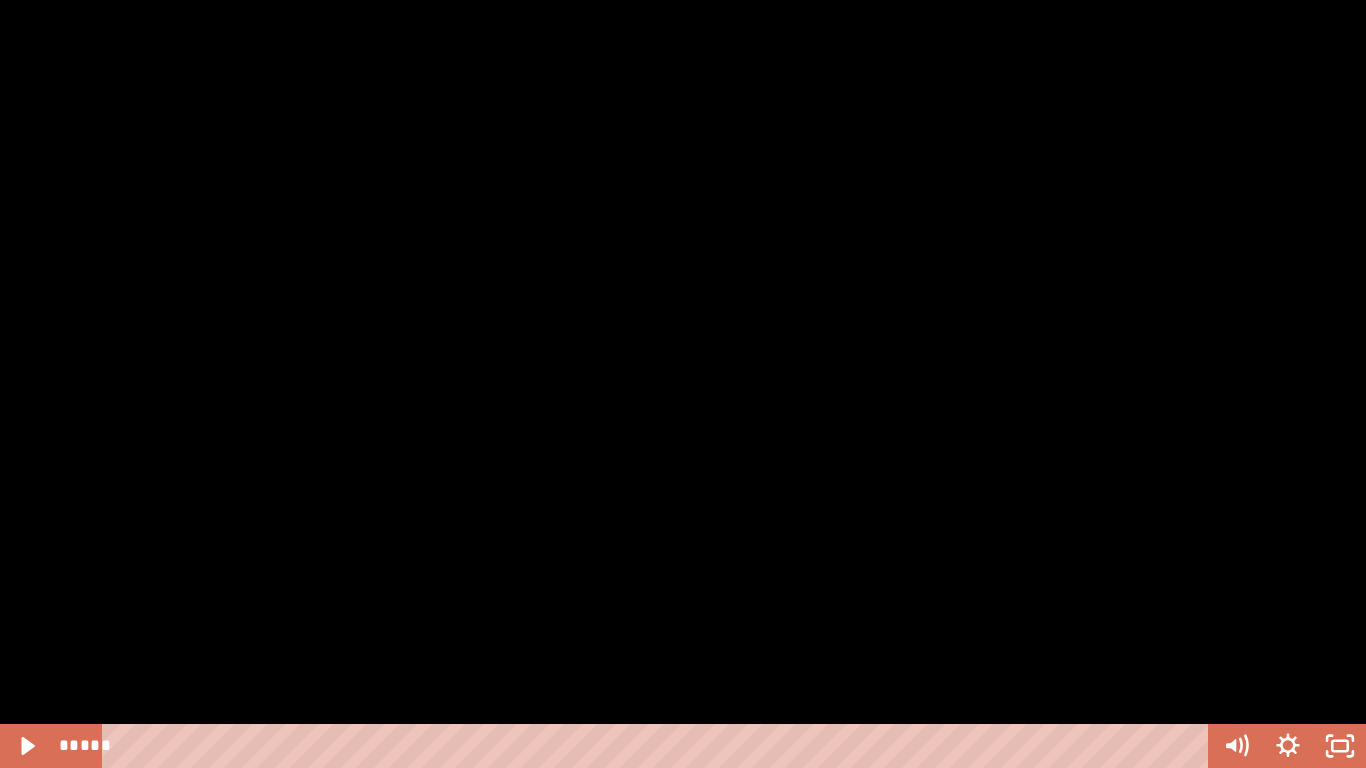 click at bounding box center [683, 384] 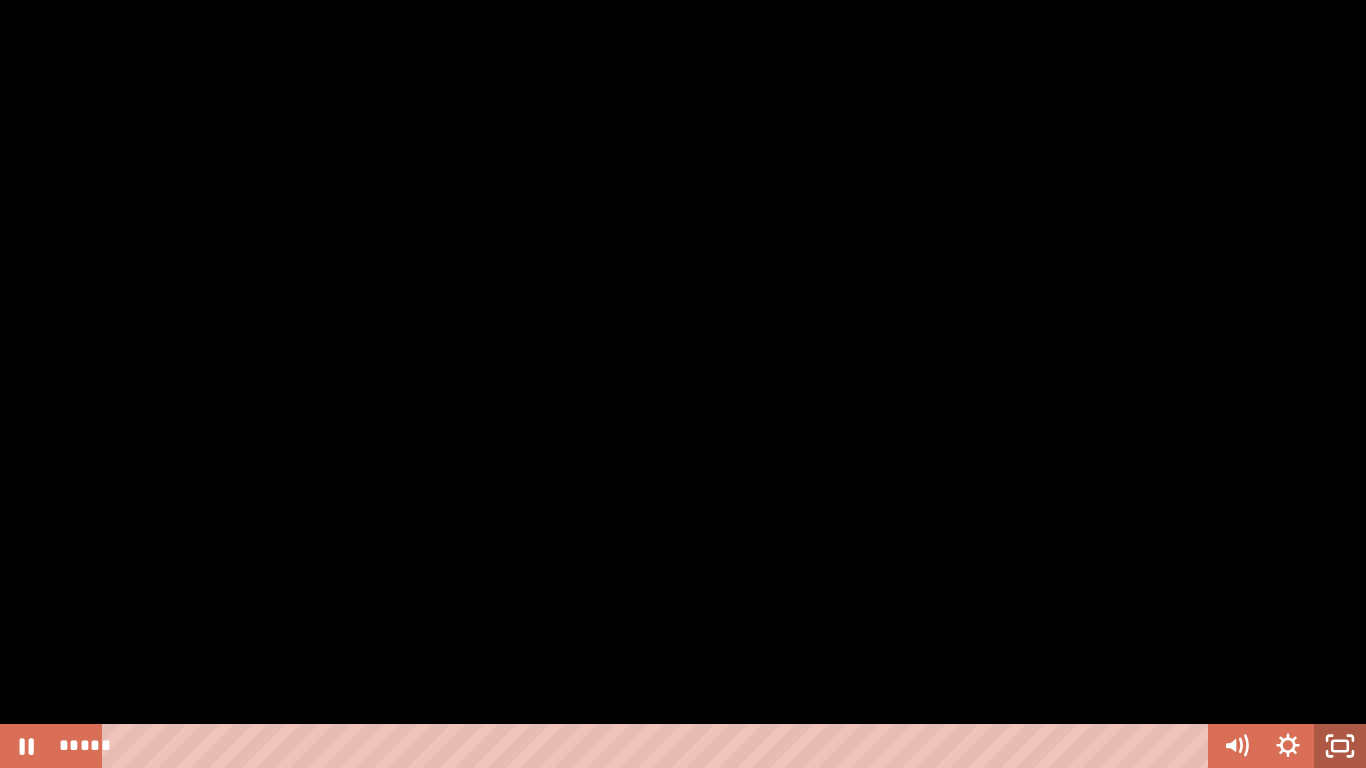click 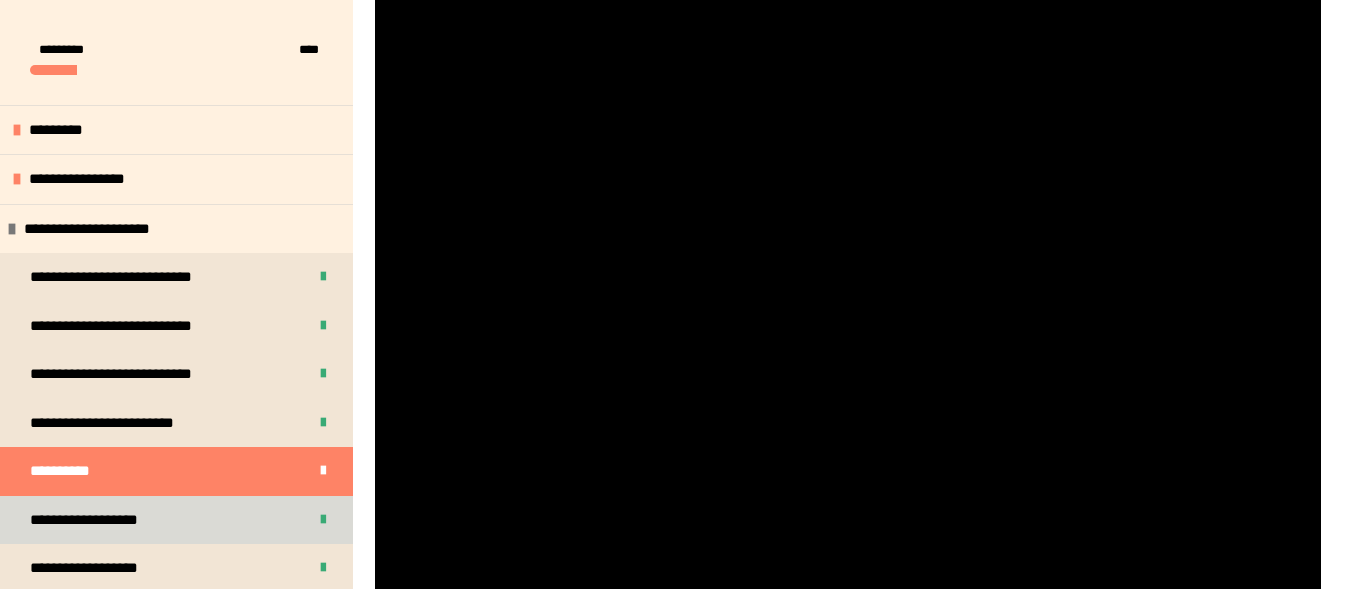 click on "**********" at bounding box center (84, 519) 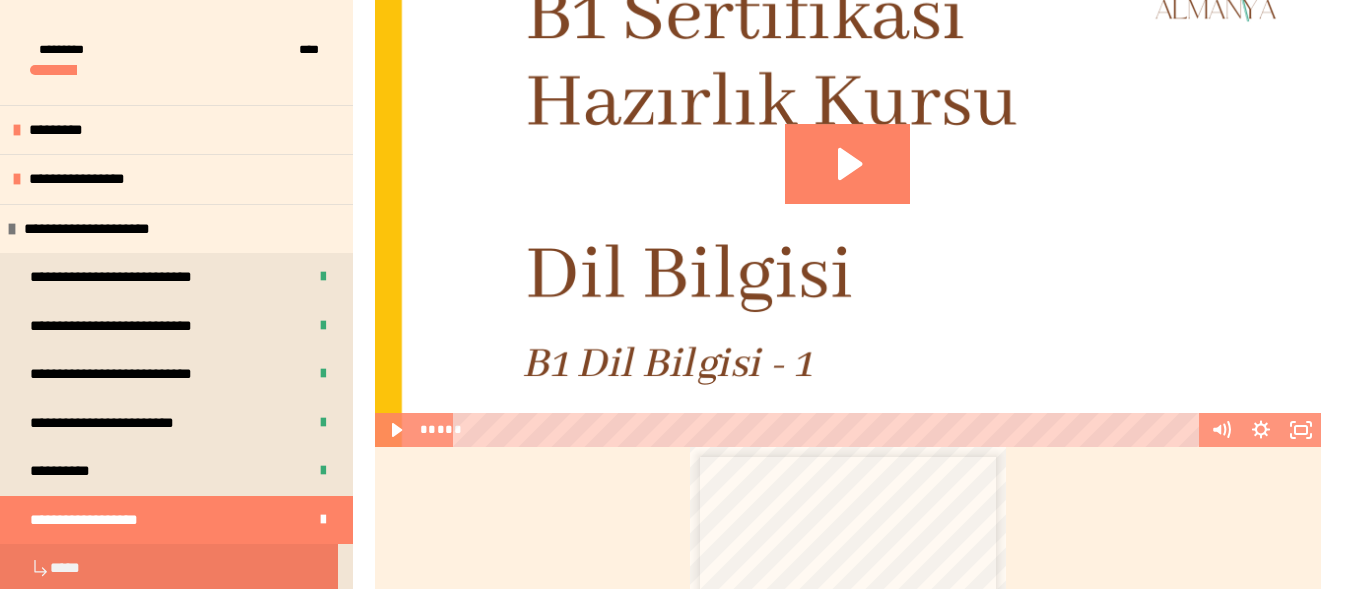 scroll, scrollTop: 647, scrollLeft: 0, axis: vertical 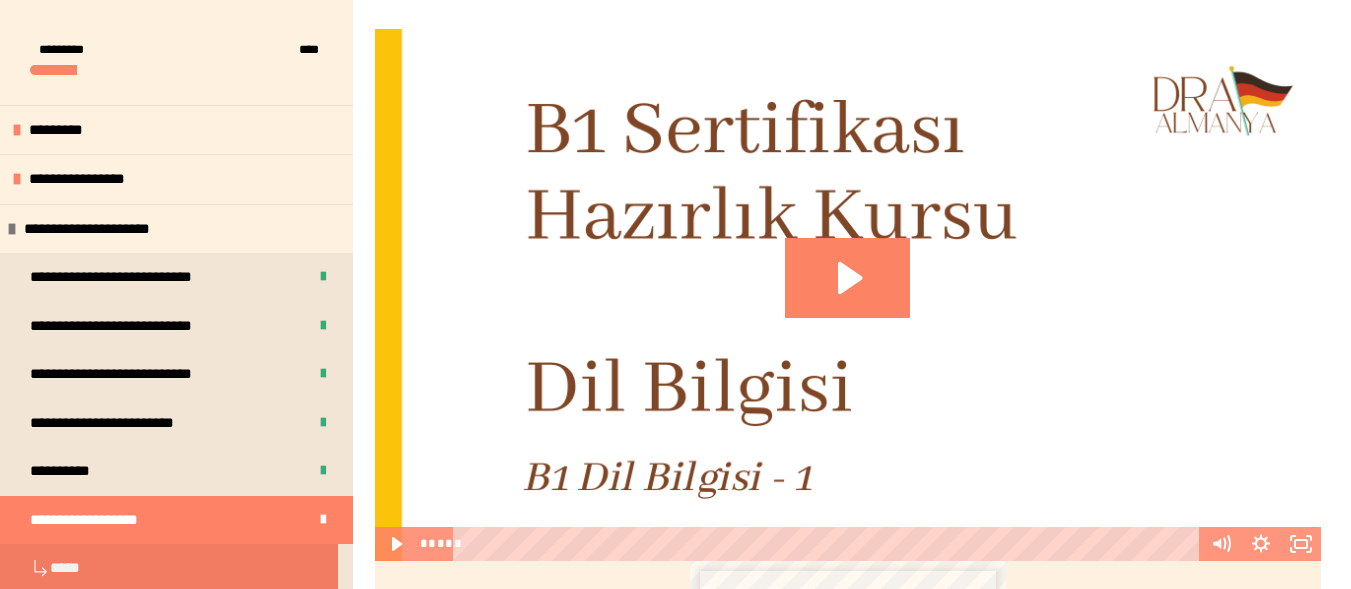 click at bounding box center (848, 295) 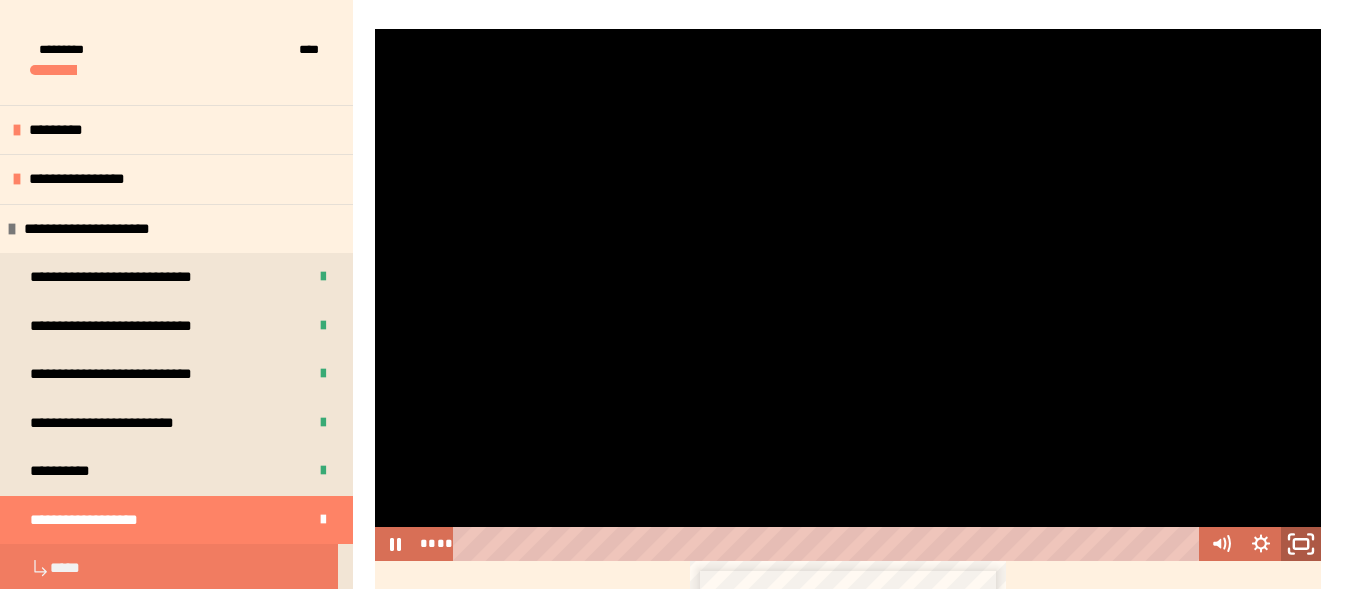 click 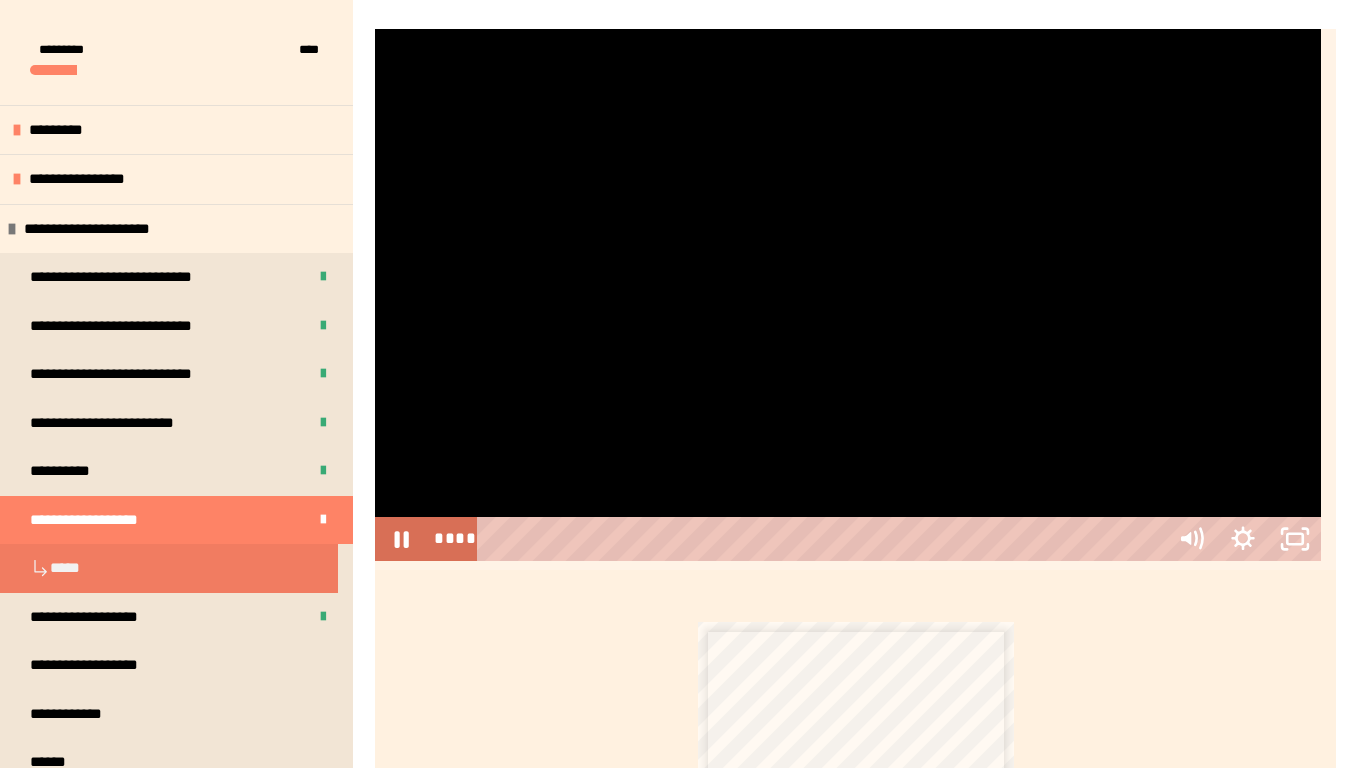 type 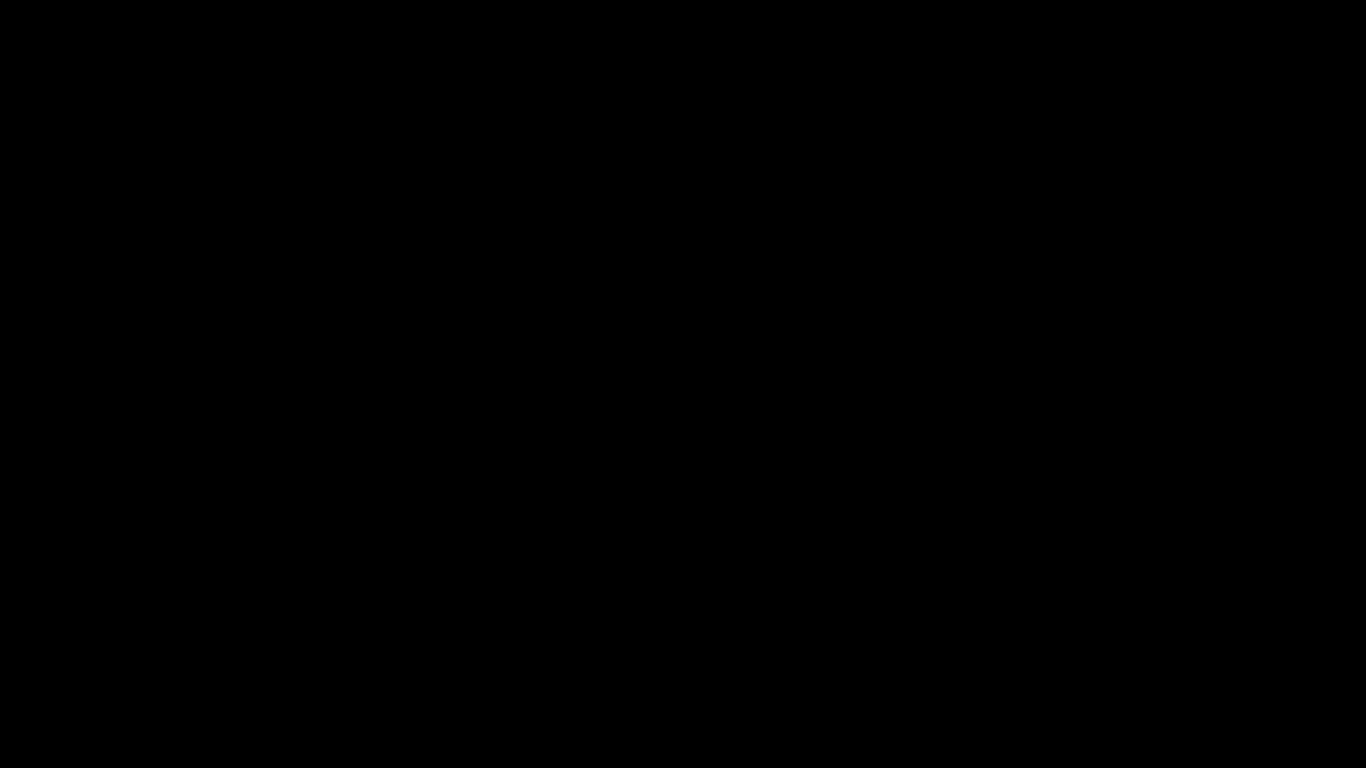 click at bounding box center (683, 384) 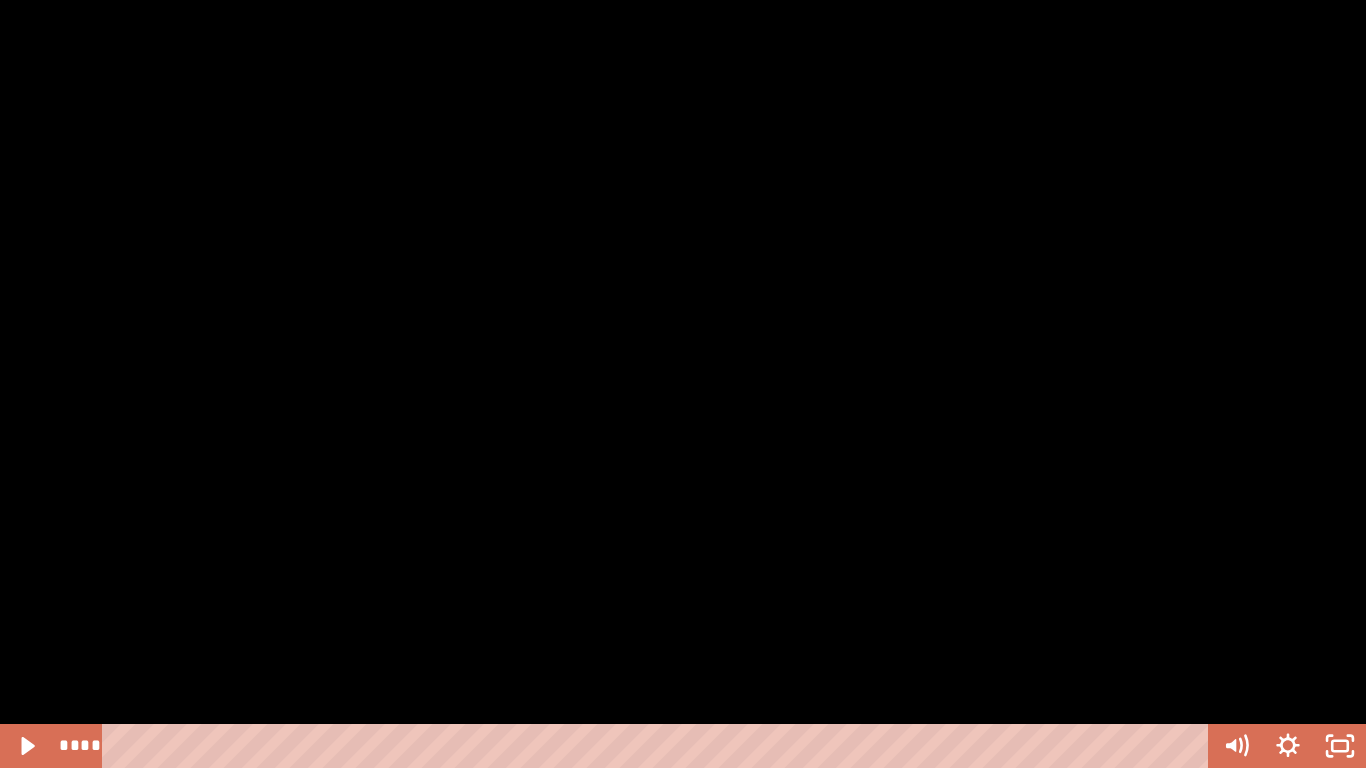 click at bounding box center (683, 384) 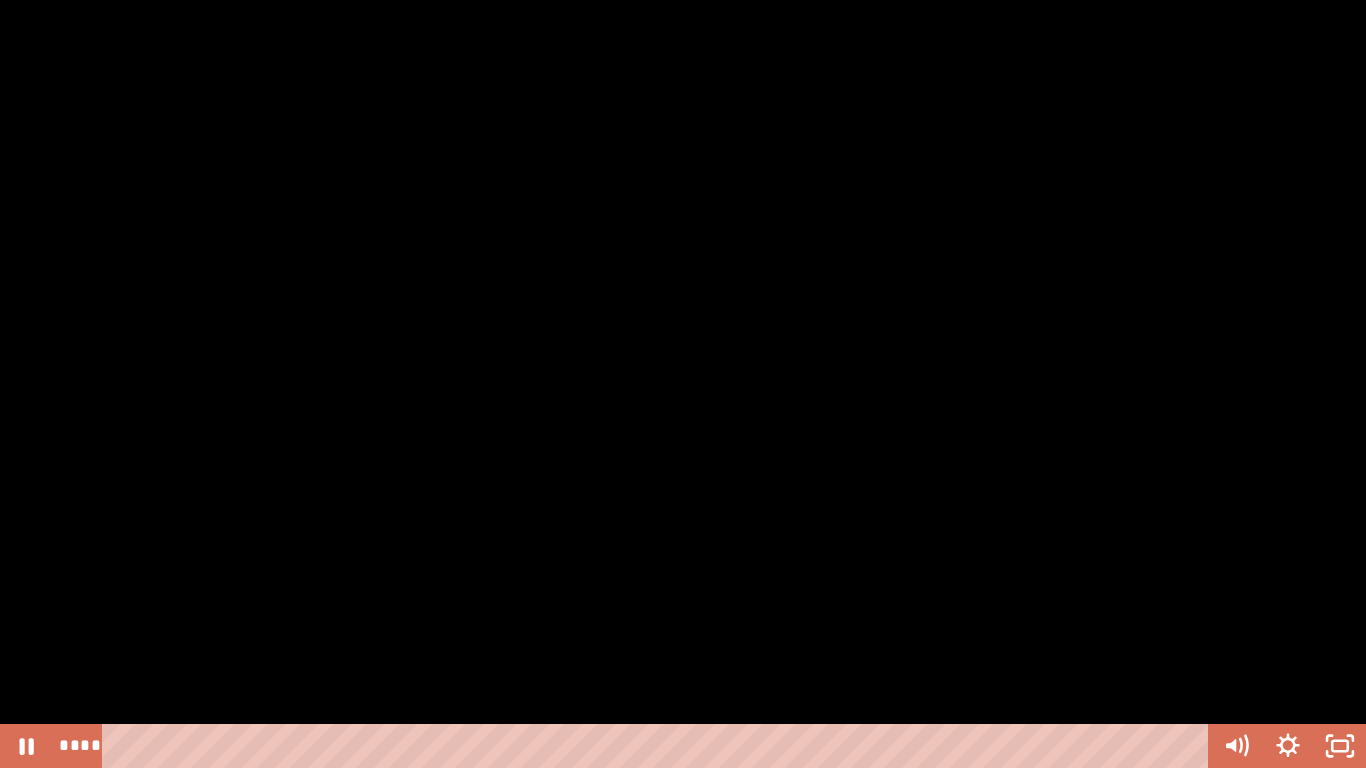 click at bounding box center (683, 384) 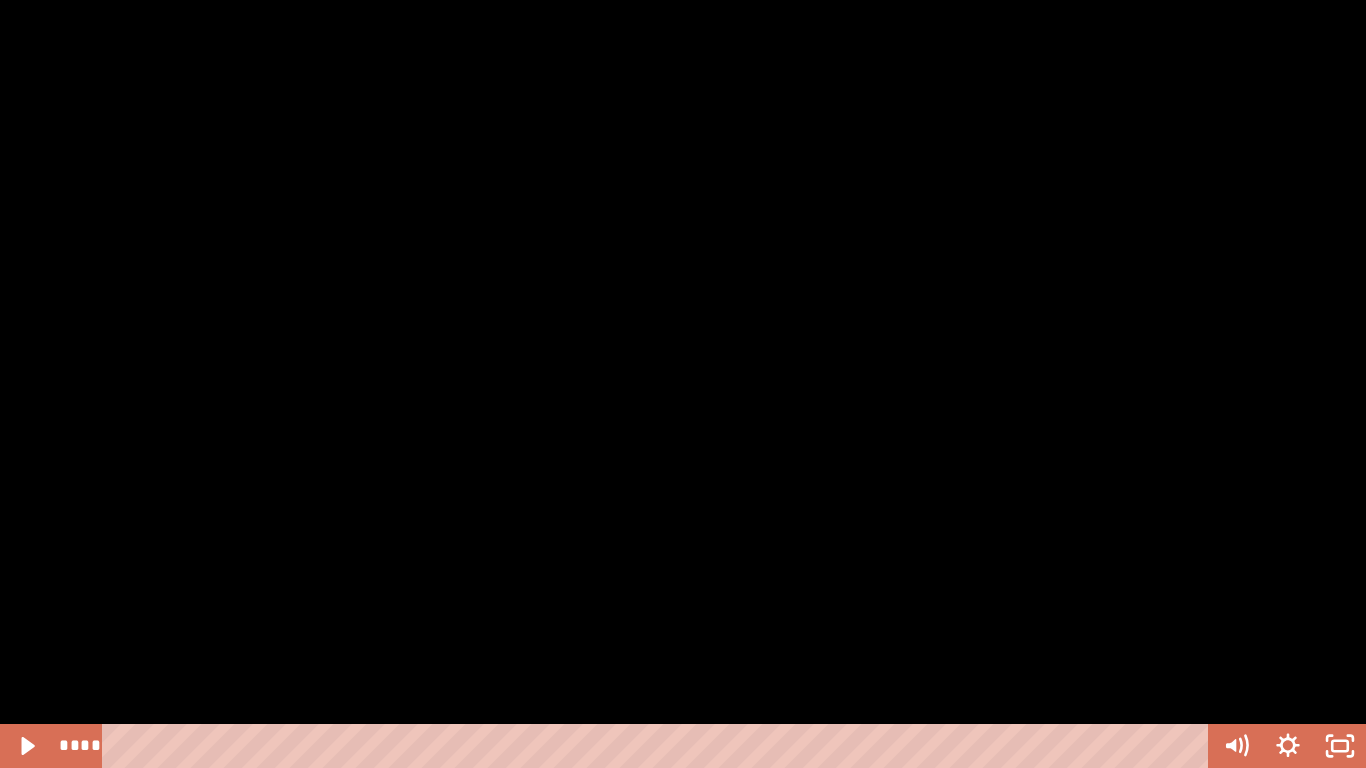 click at bounding box center (683, 384) 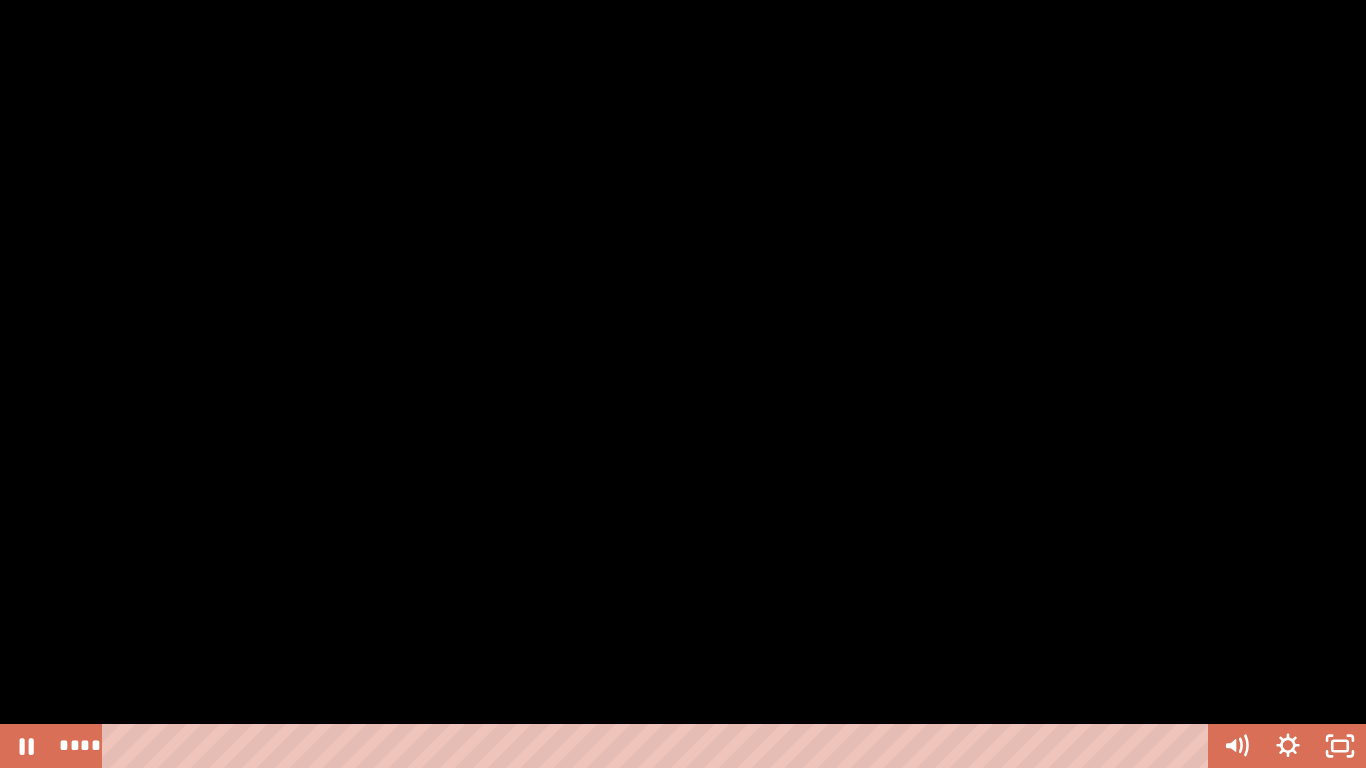 click at bounding box center (683, 384) 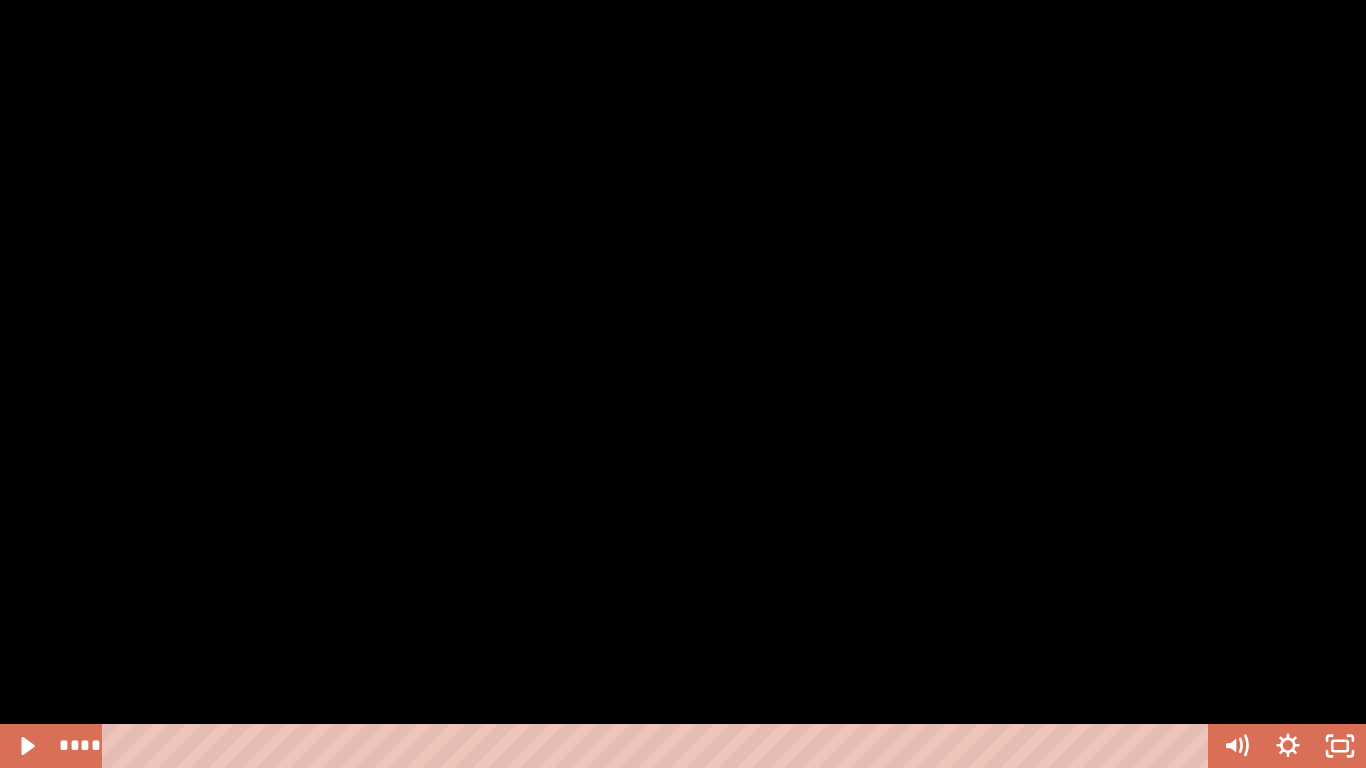 click at bounding box center (683, 384) 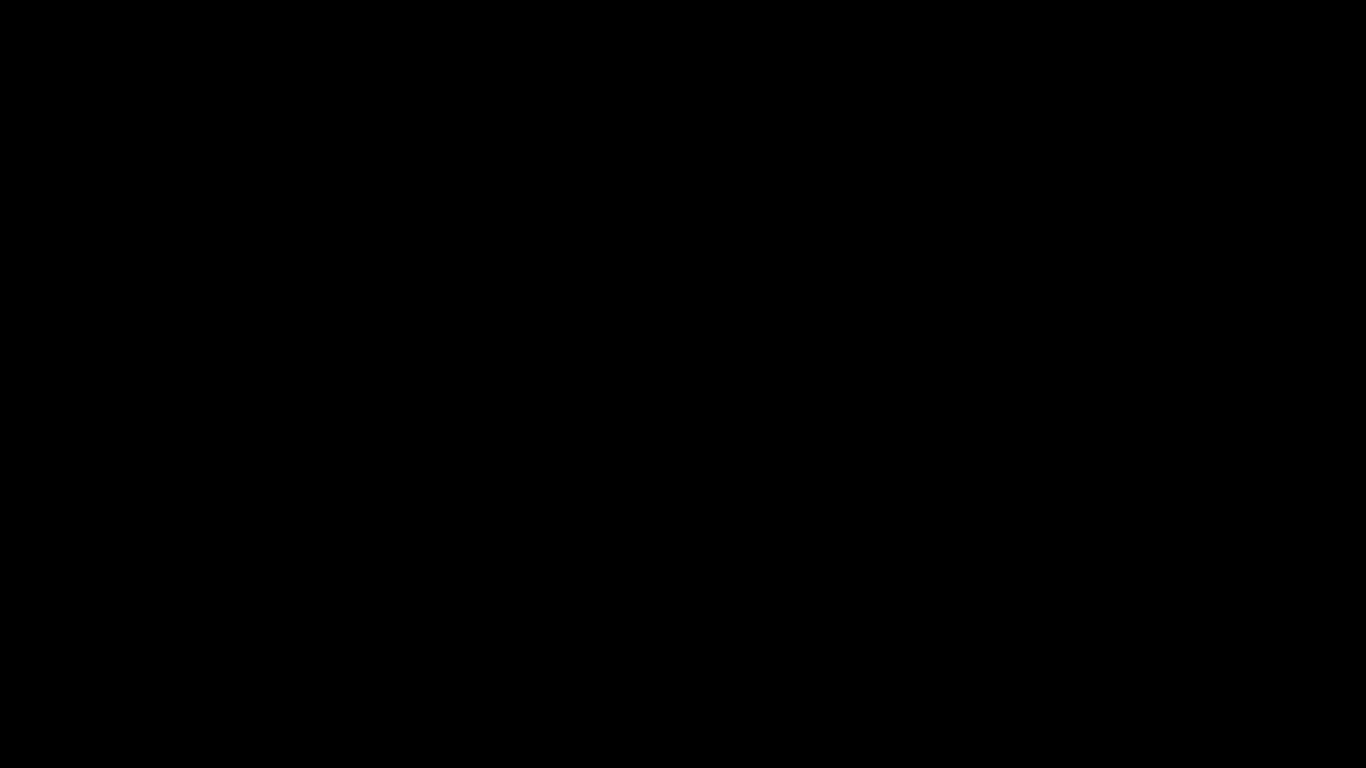 type 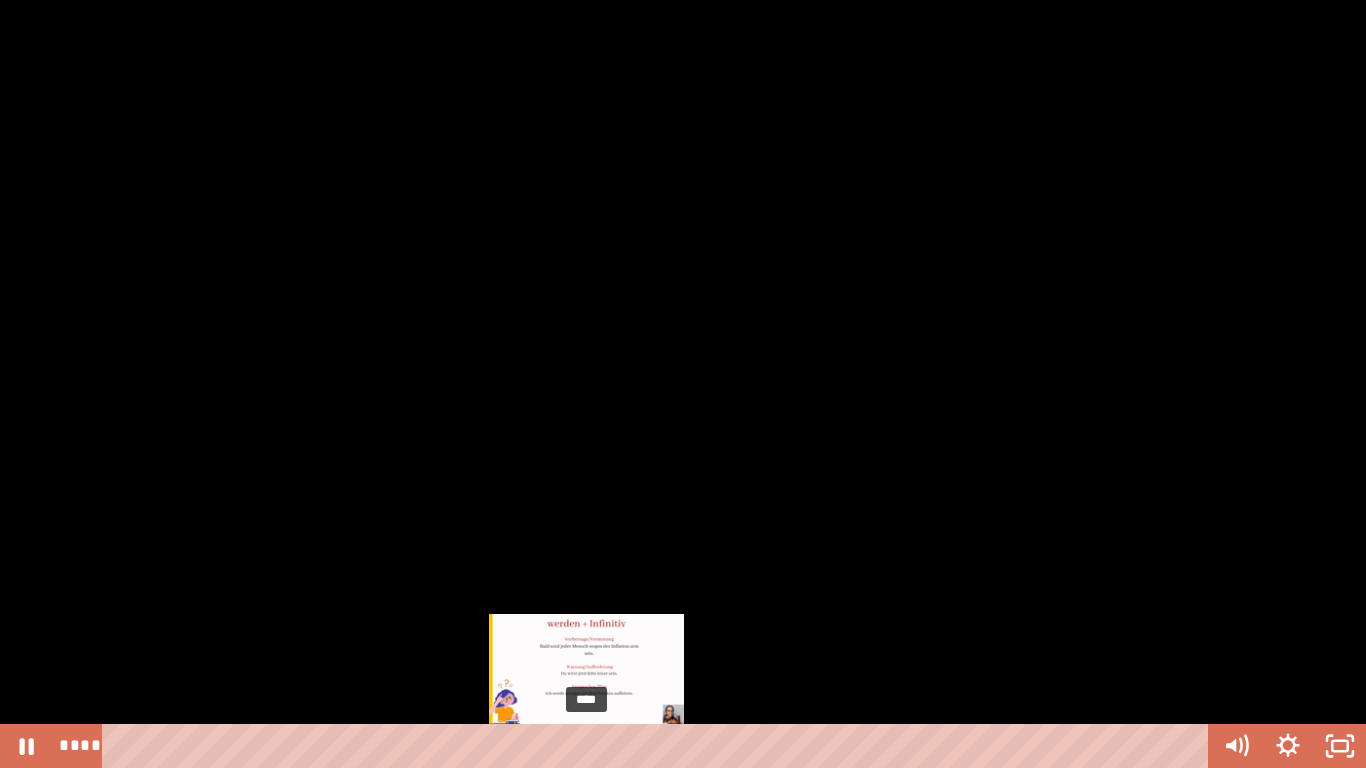 click on "****" at bounding box center [659, 746] 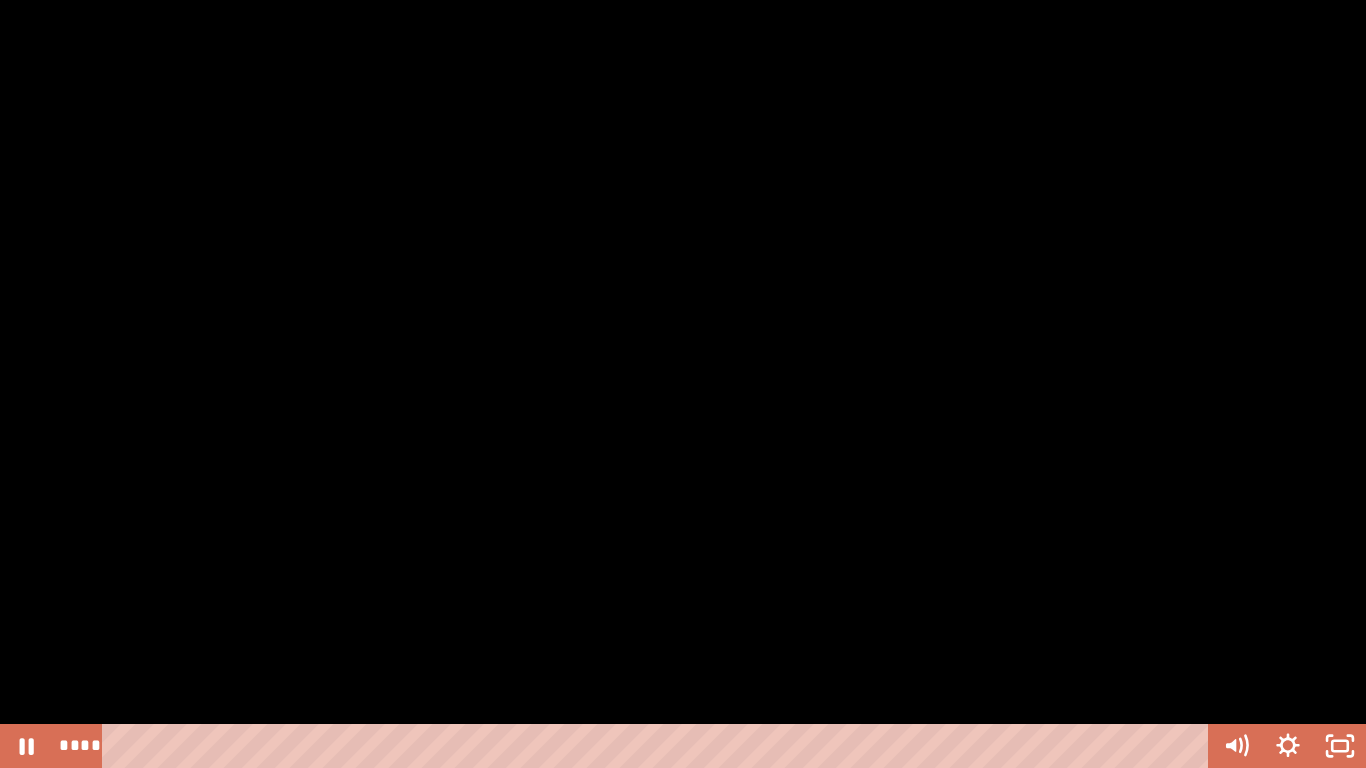 click at bounding box center (683, 384) 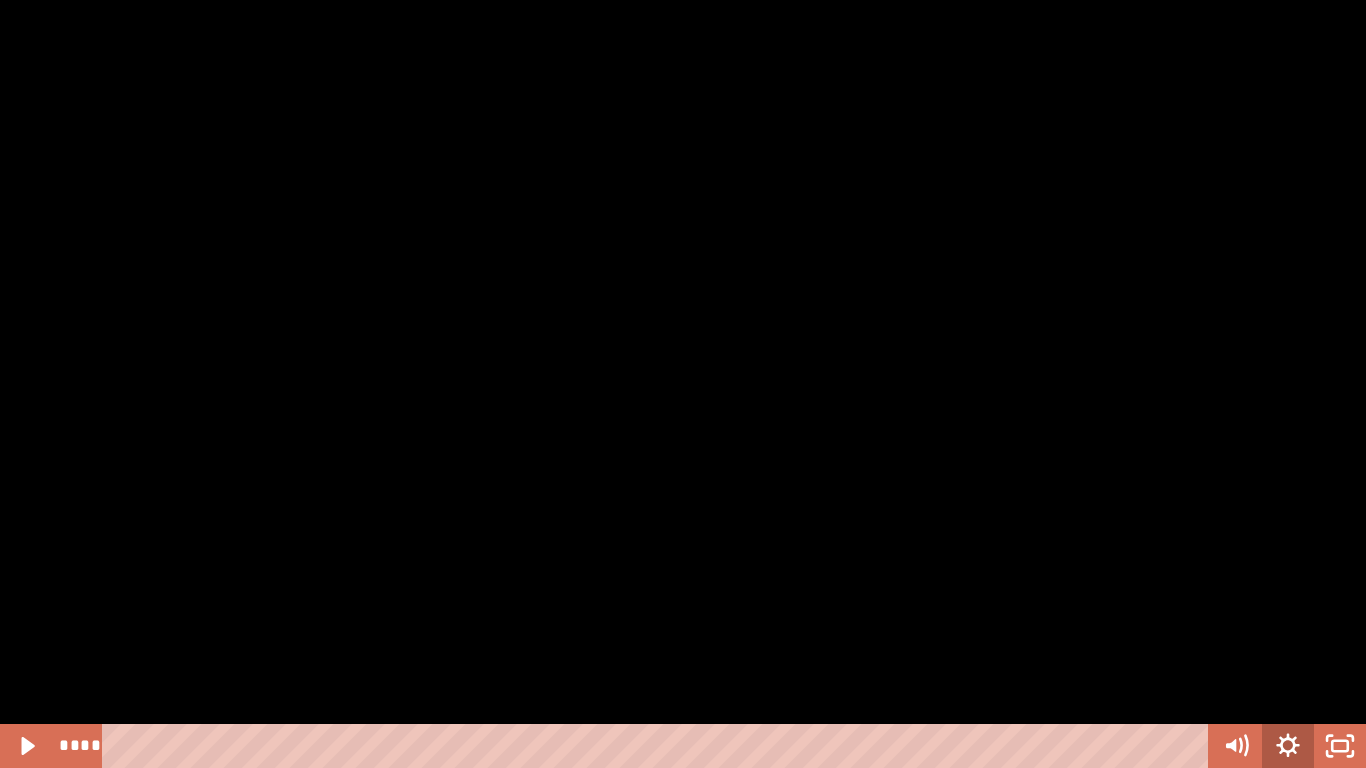 click 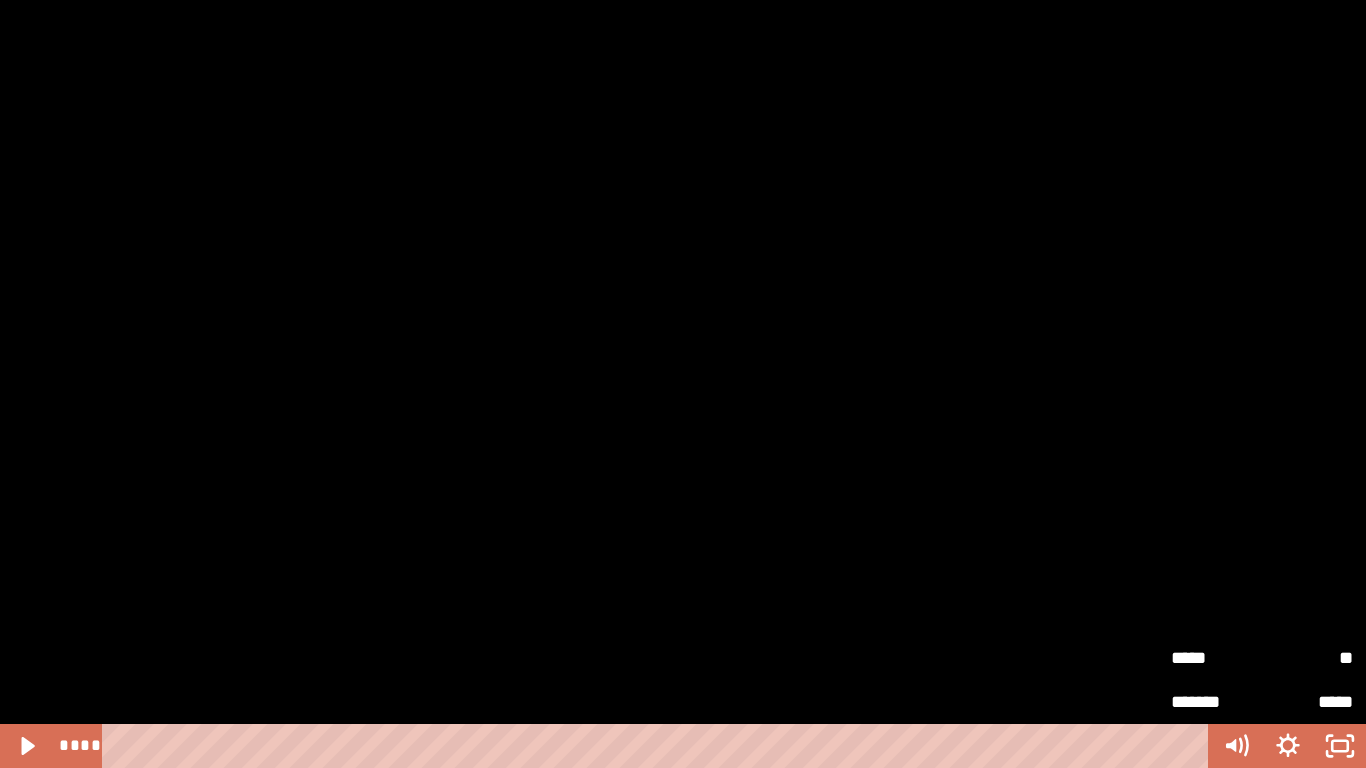 click at bounding box center (683, 384) 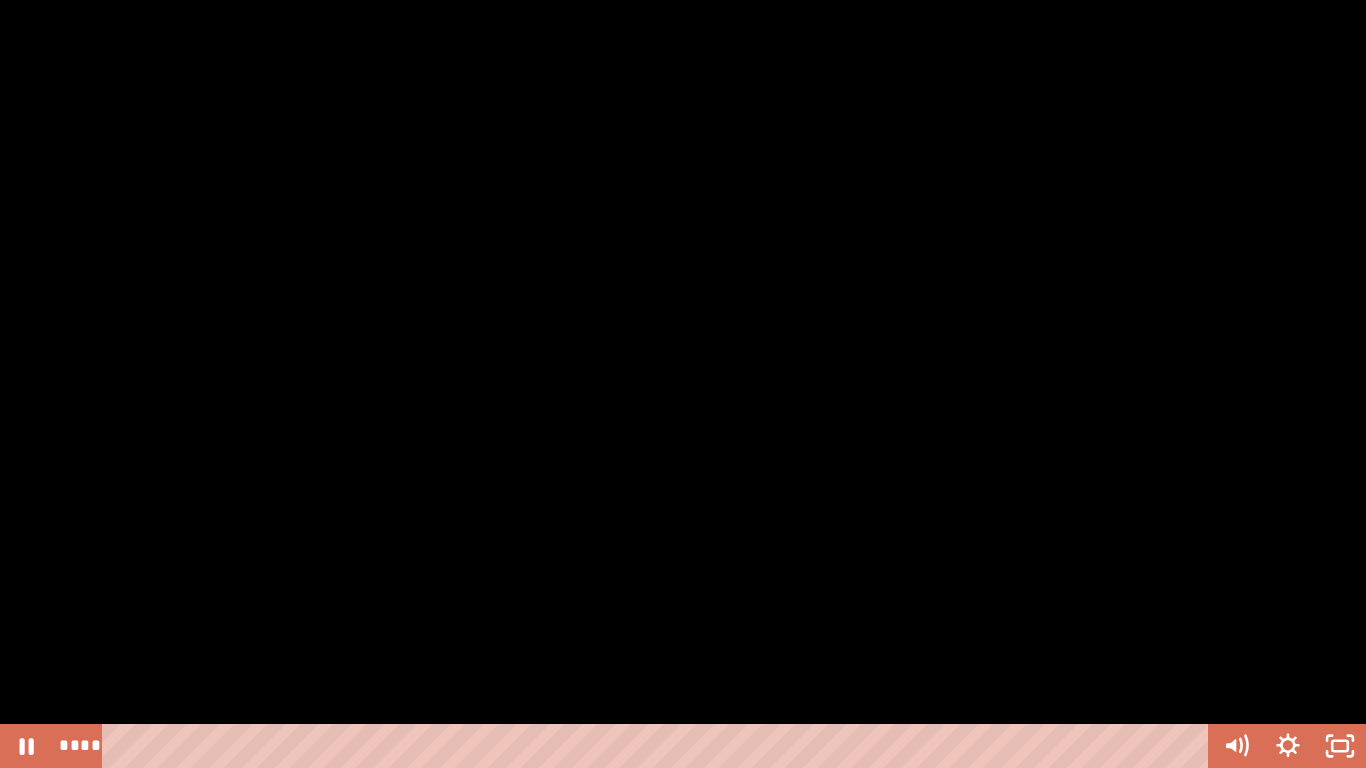 click at bounding box center (683, 384) 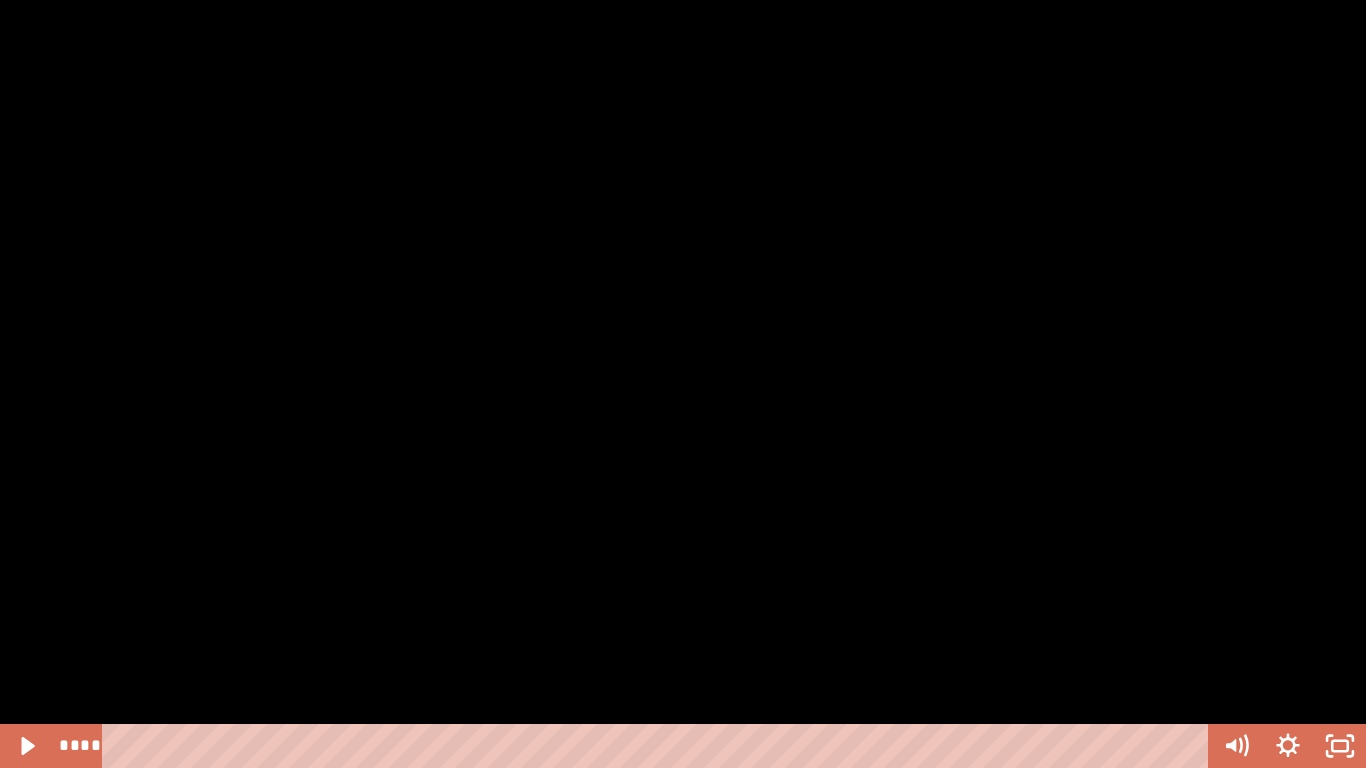 click at bounding box center [683, 384] 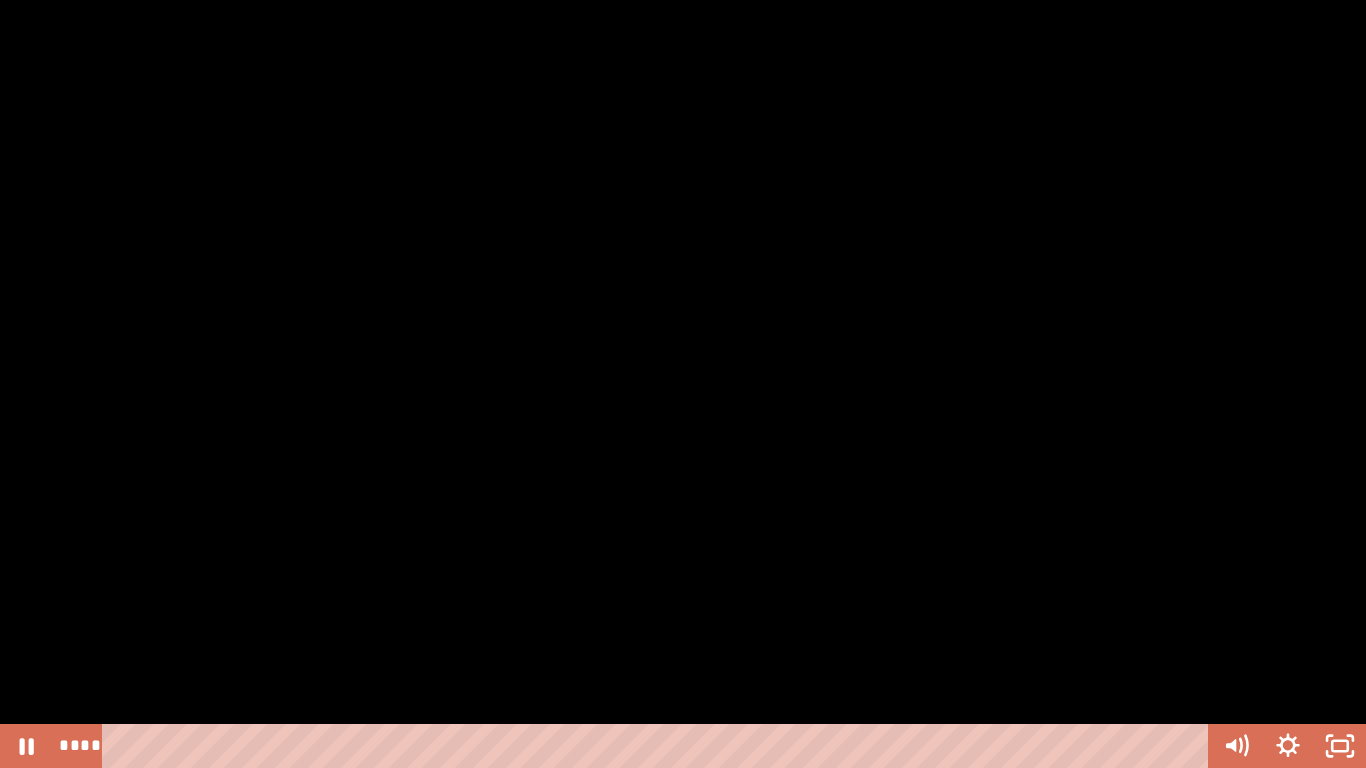 click at bounding box center [683, 384] 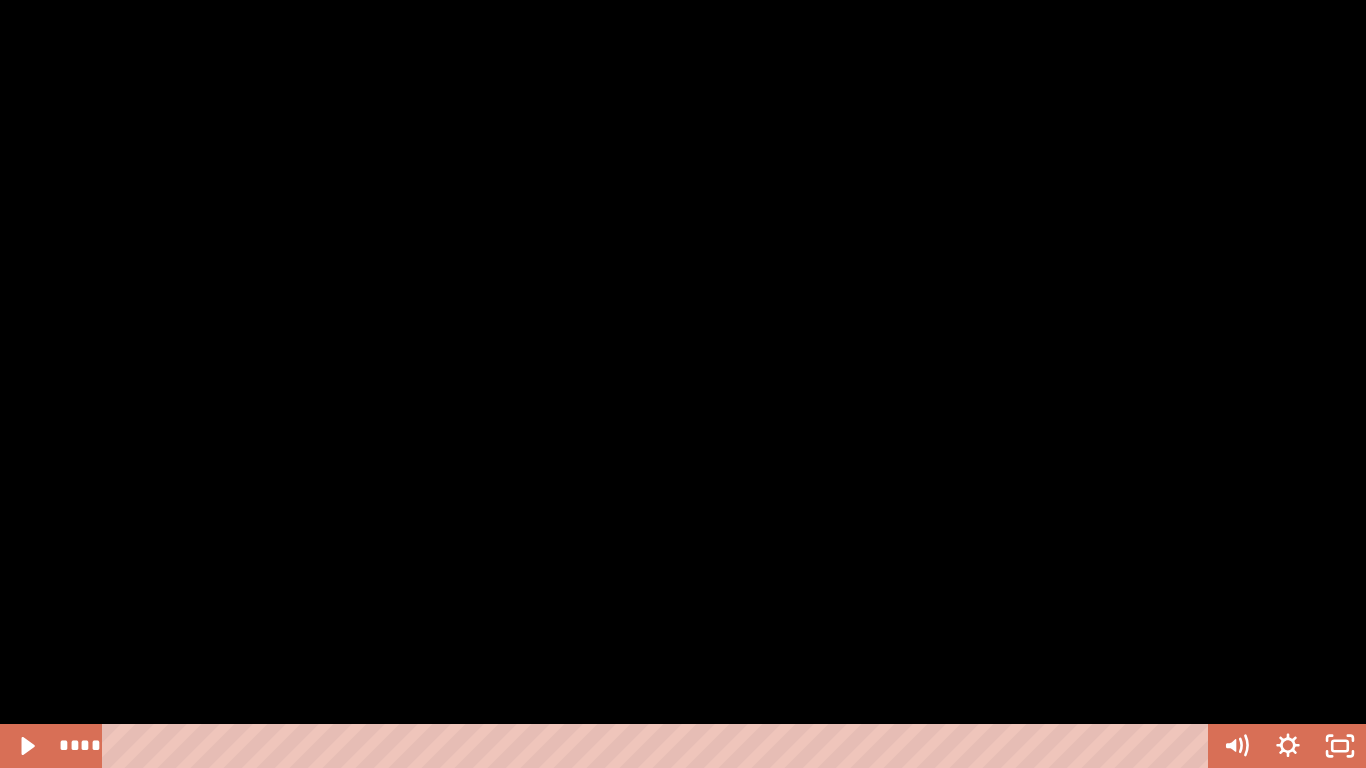 click at bounding box center [683, 384] 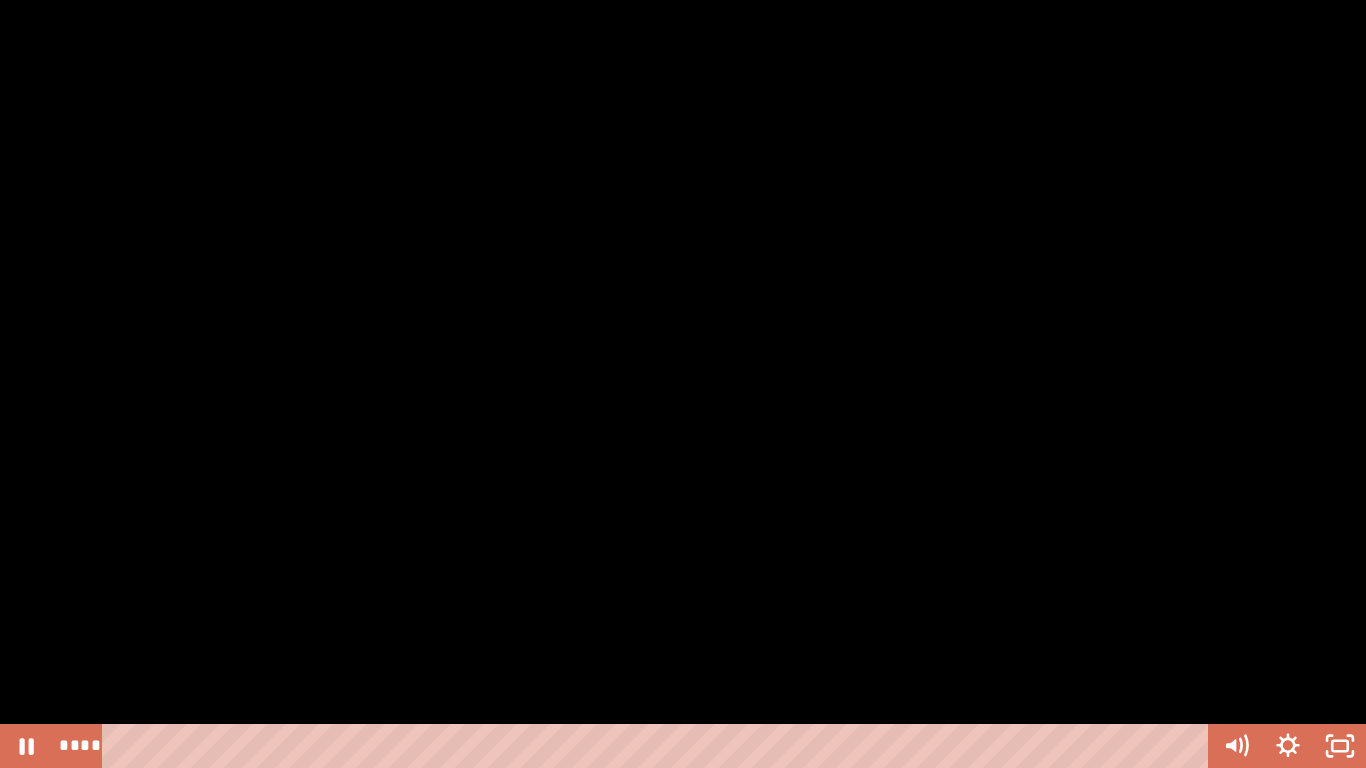 click at bounding box center [683, 384] 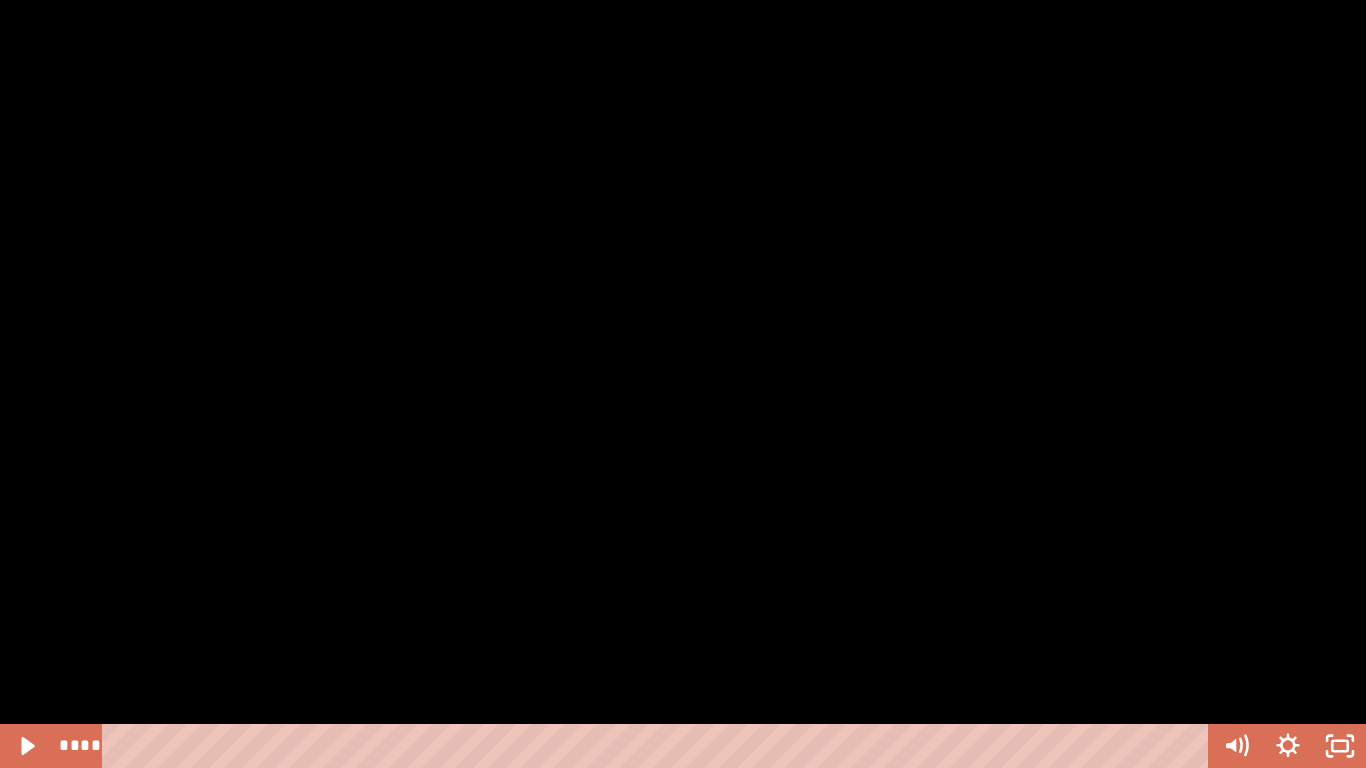 click at bounding box center (683, 384) 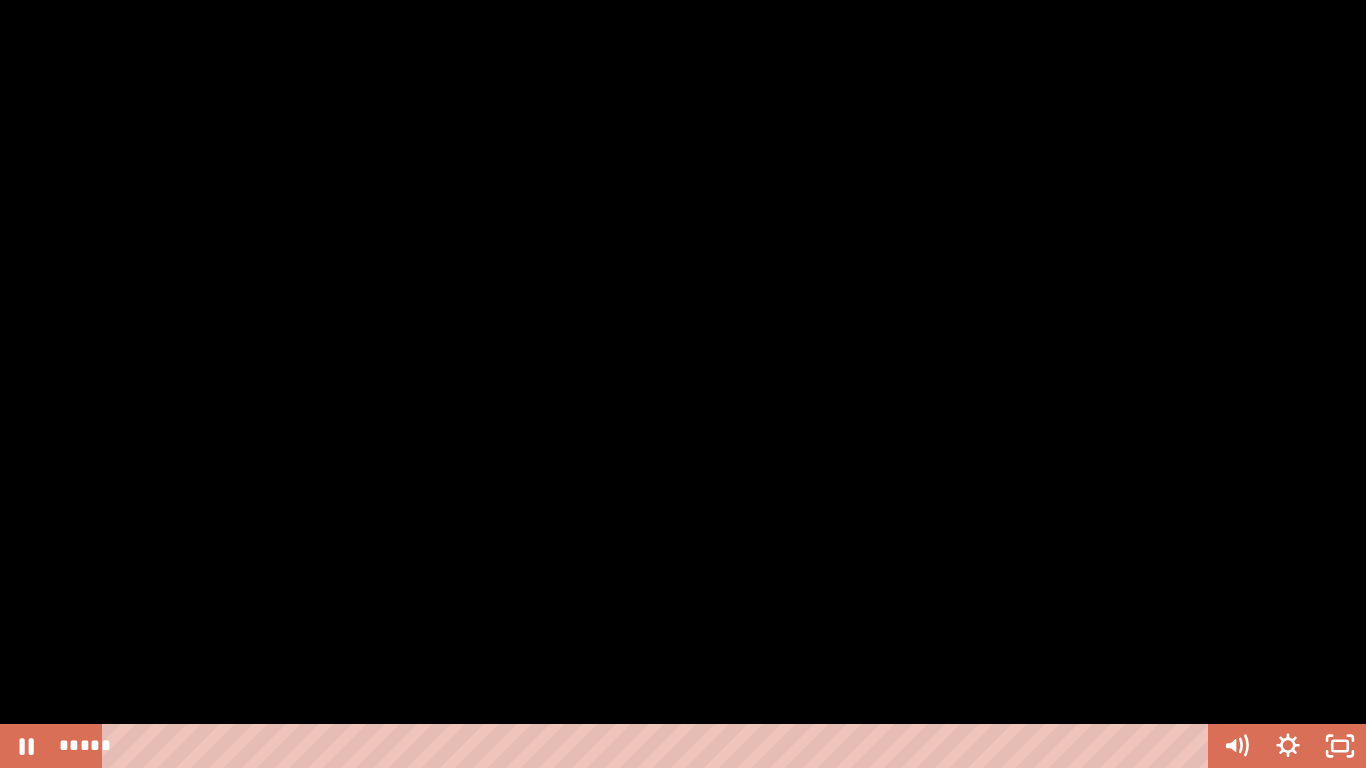 click at bounding box center [683, 384] 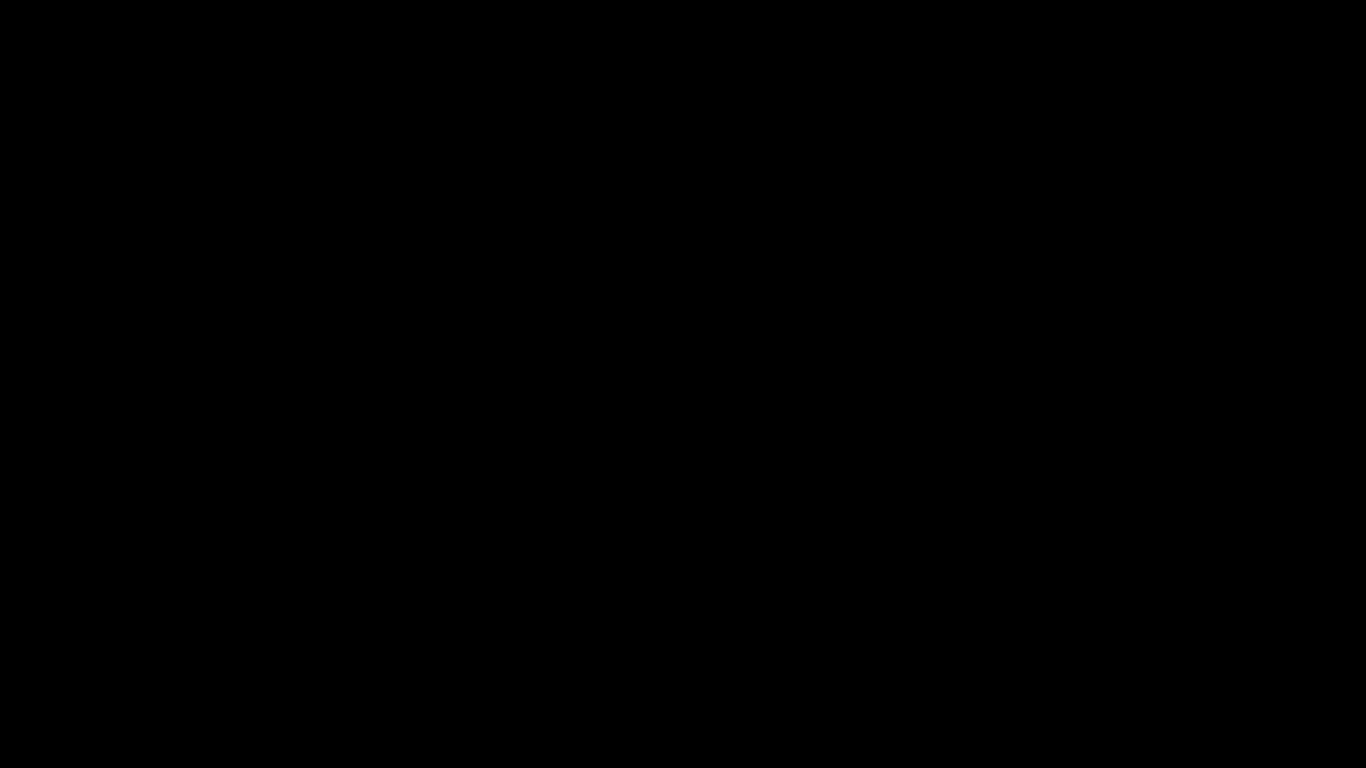 click at bounding box center (683, 384) 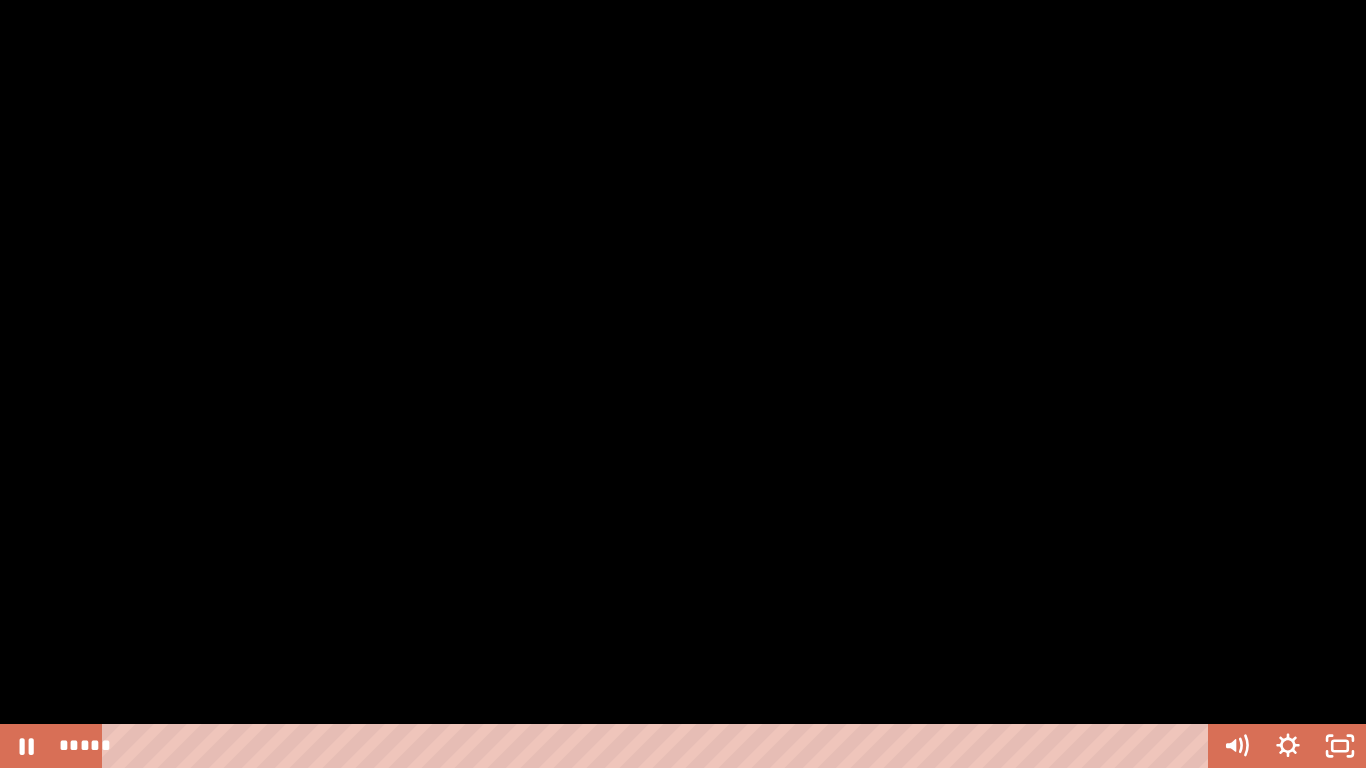click at bounding box center [683, 384] 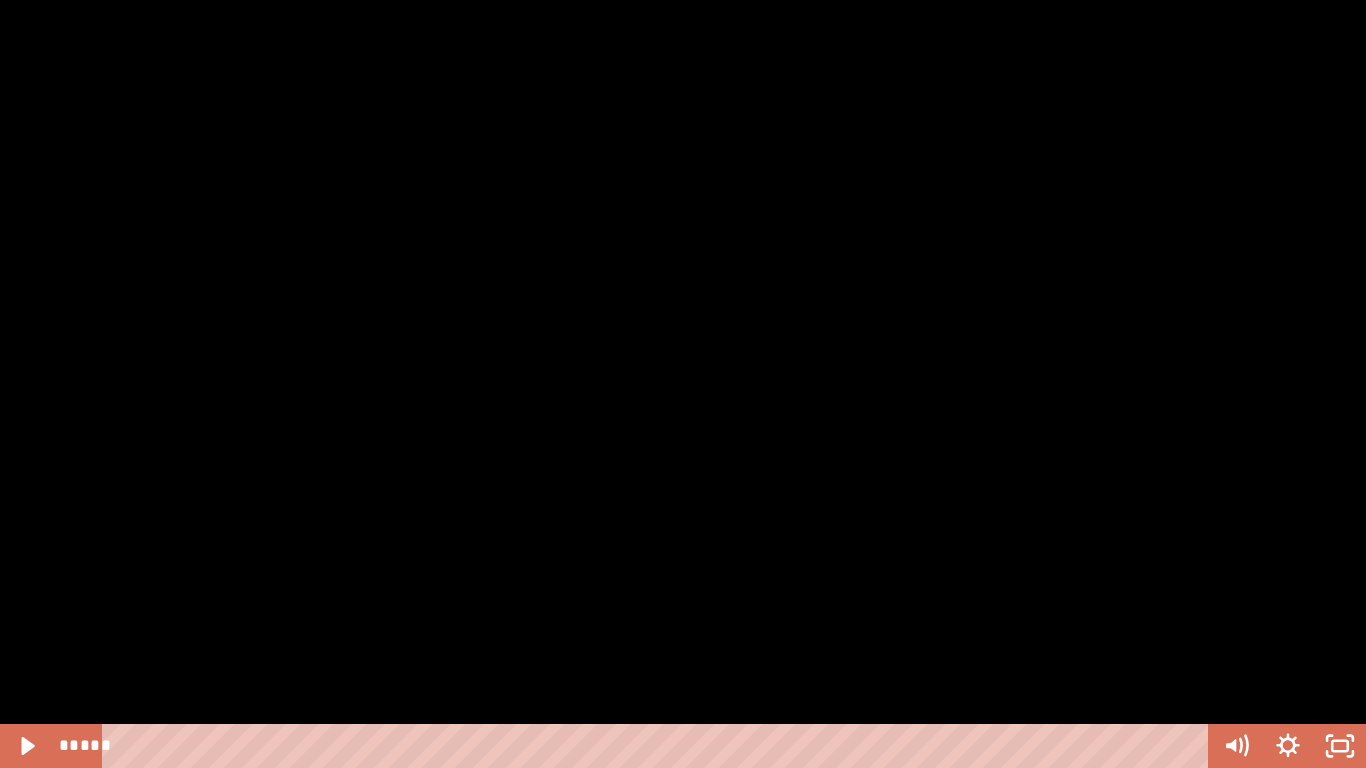 click at bounding box center (683, 384) 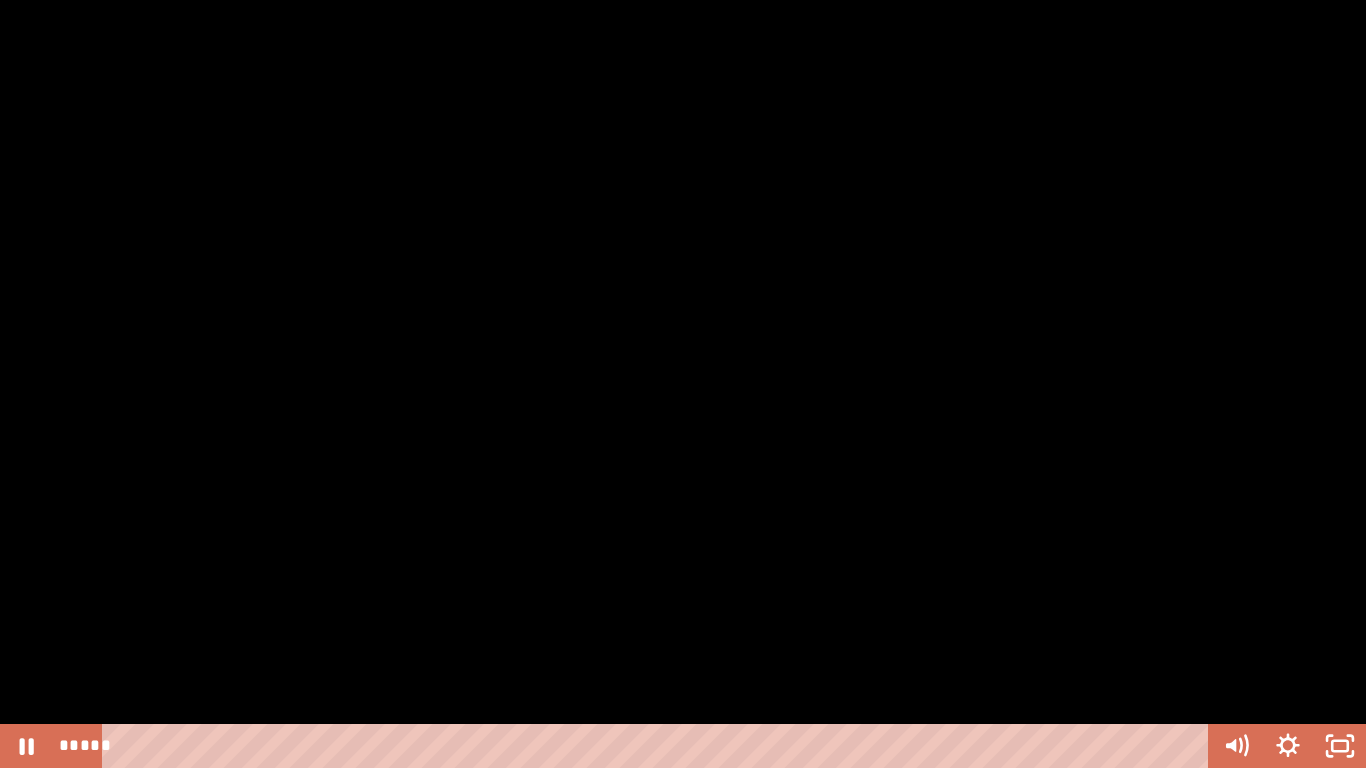 click at bounding box center (683, 384) 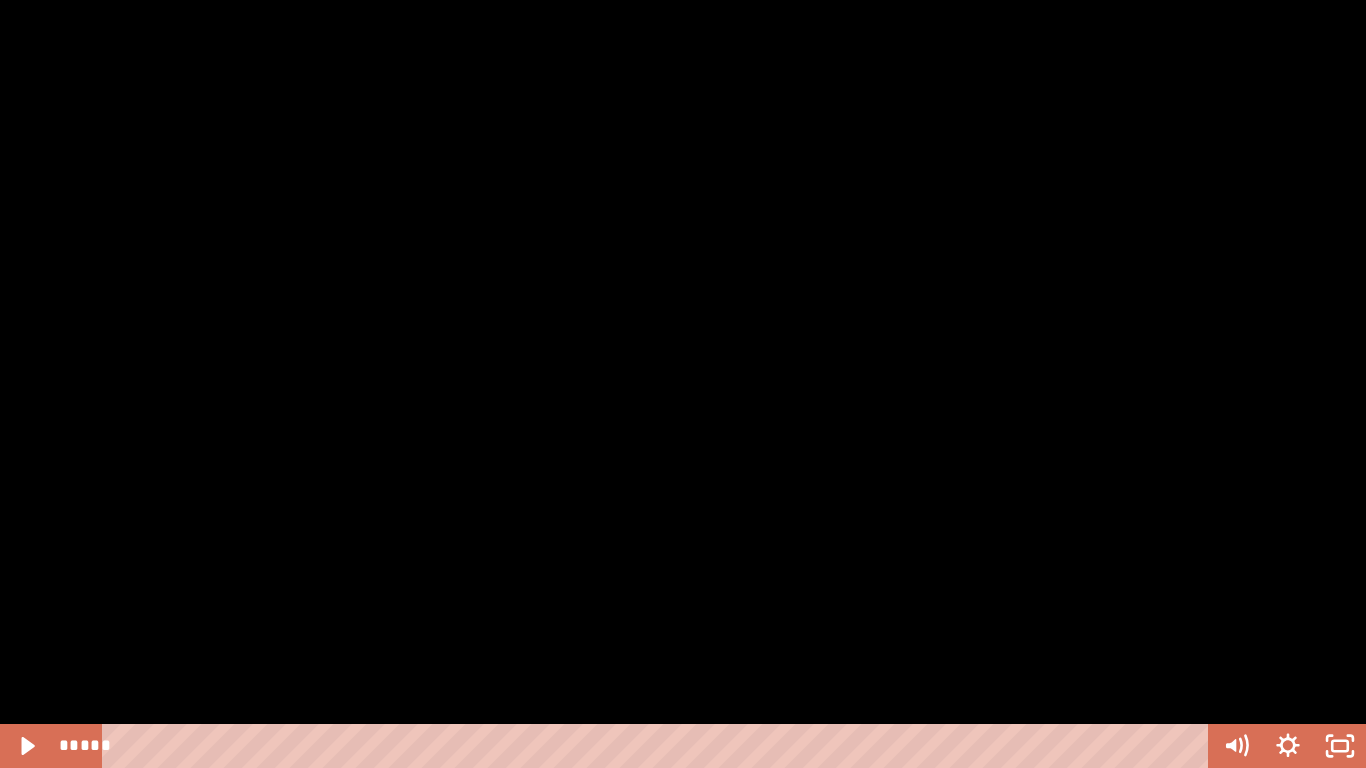 click at bounding box center (683, 384) 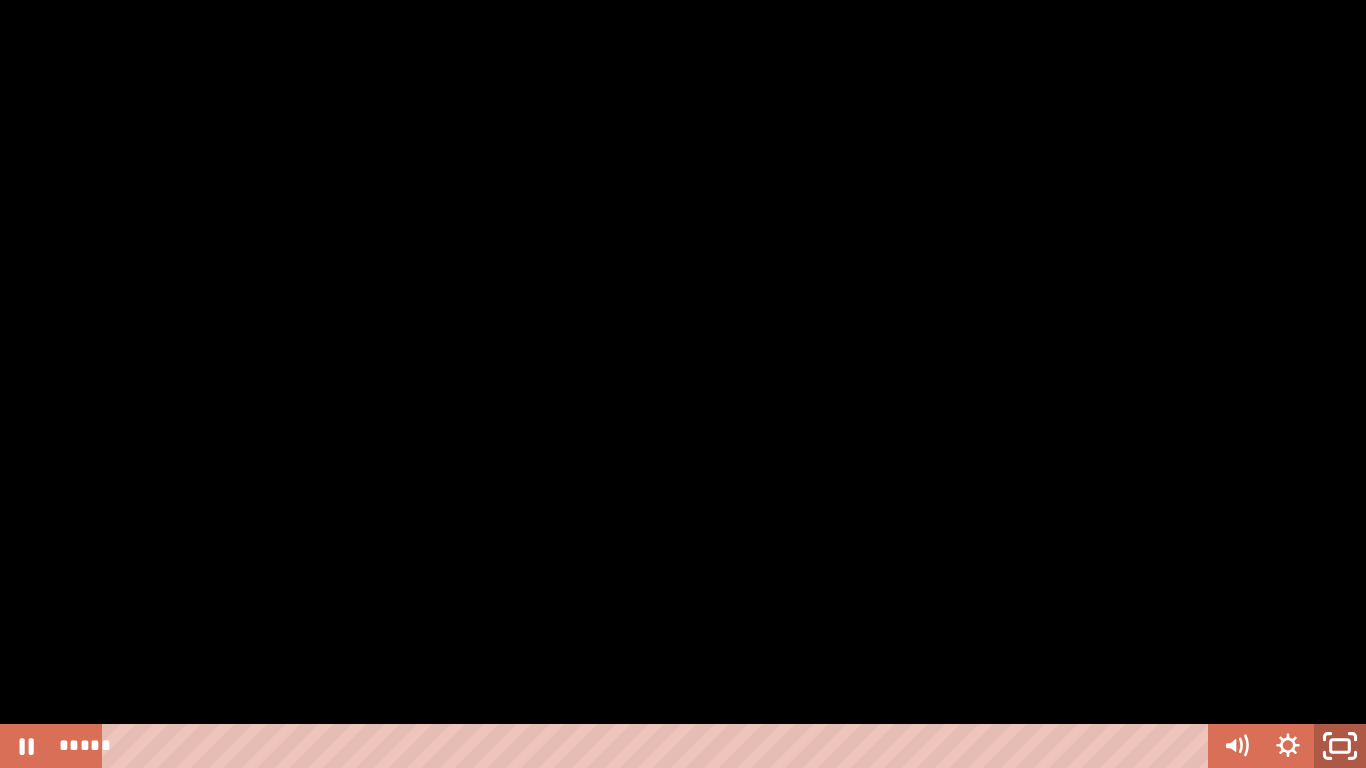 click 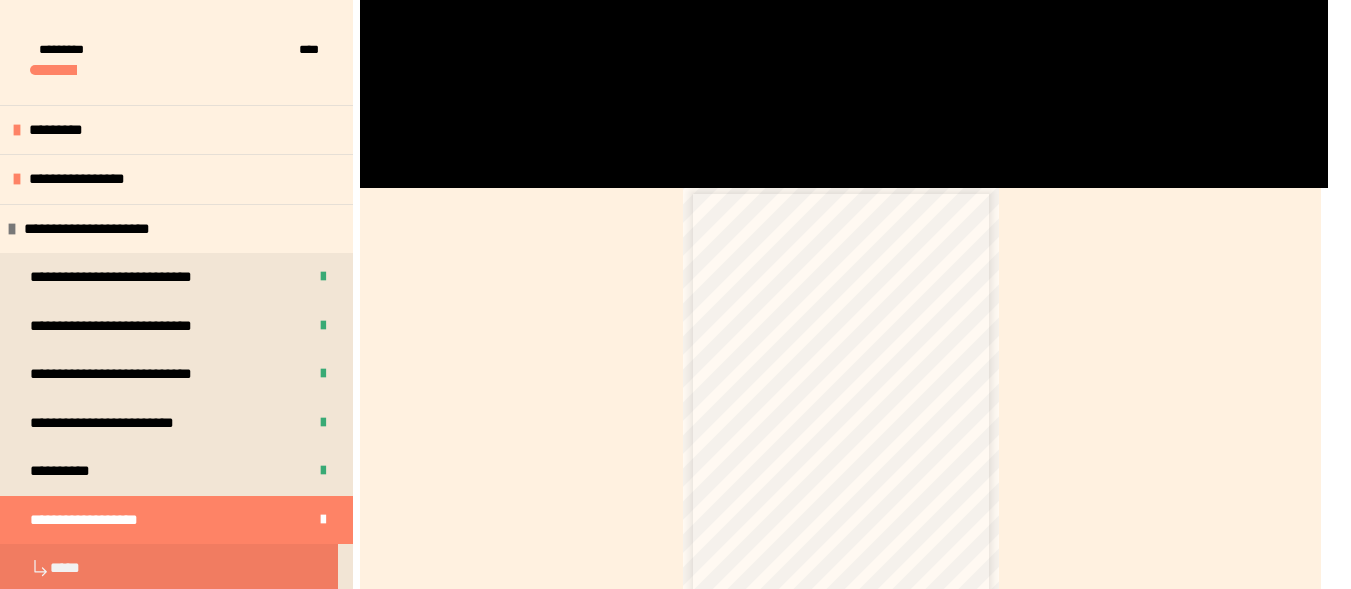 scroll, scrollTop: 927, scrollLeft: 0, axis: vertical 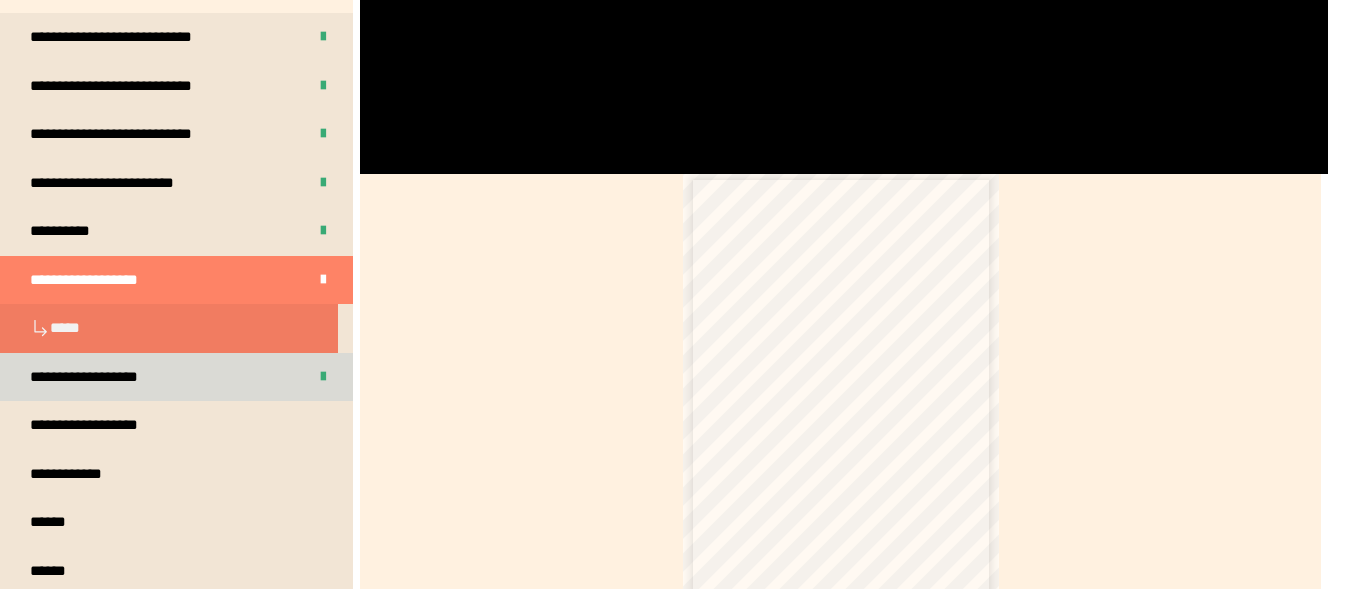 click on "**********" at bounding box center [176, 377] 